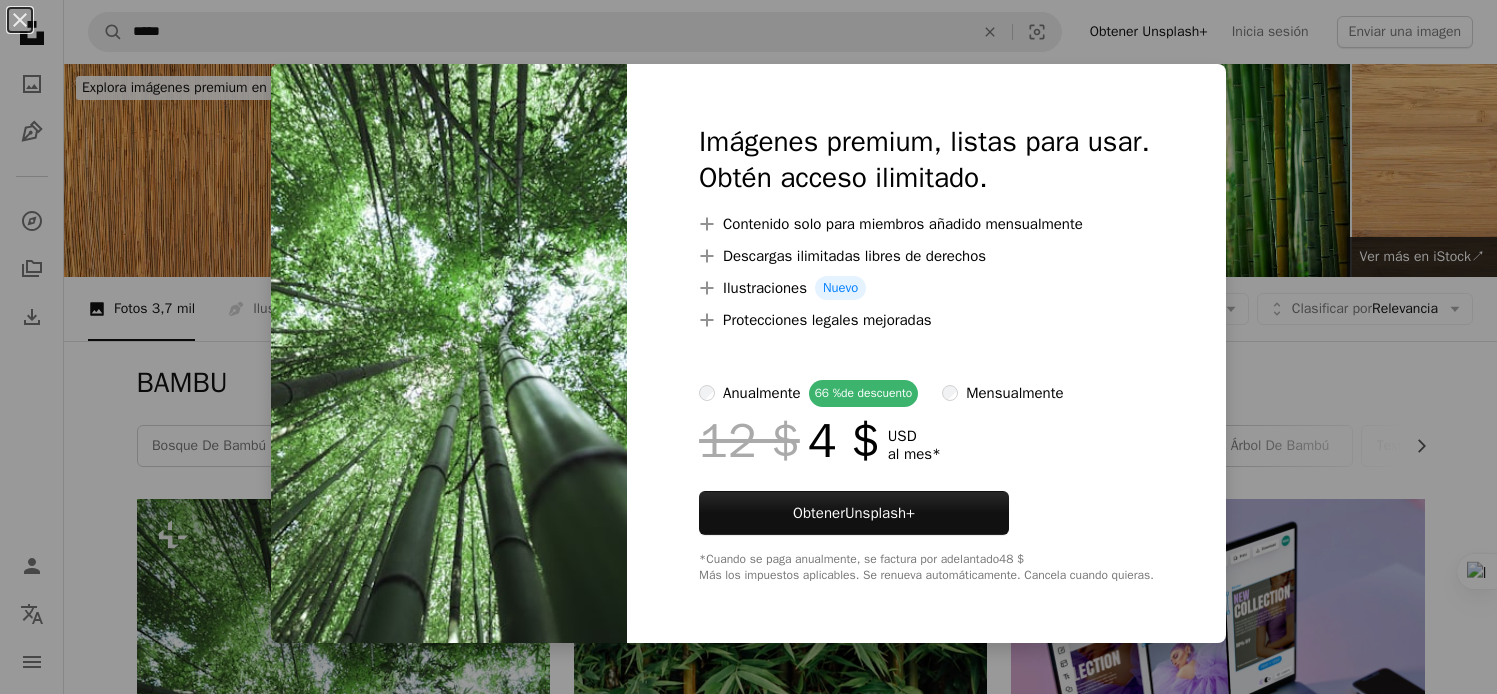 scroll, scrollTop: 300, scrollLeft: 0, axis: vertical 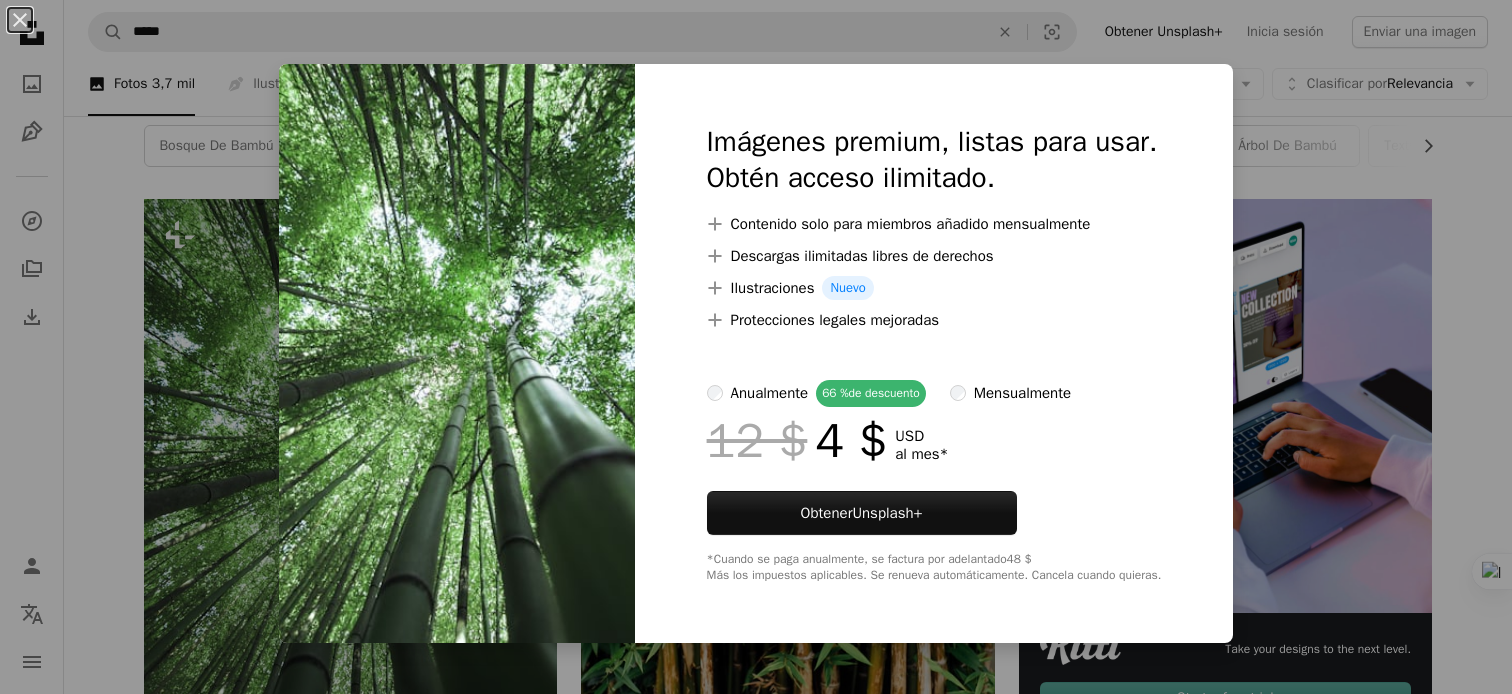 click on "An X shape Imágenes premium, listas para usar. Obtén acceso ilimitado. A plus sign Contenido solo para miembros añadido mensualmente A plus sign Descargas ilimitadas libres de derechos A plus sign Ilustraciones  Nuevo A plus sign Protecciones legales mejoradas anualmente 66 %  de descuento mensualmente 12 $   4 $ USD al mes * Obtener  Unsplash+ *Cuando se paga anualmente, se factura por adelantado  48 $ Más los impuestos aplicables. Se renueva automáticamente. Cancela cuando quieras." at bounding box center [756, 347] 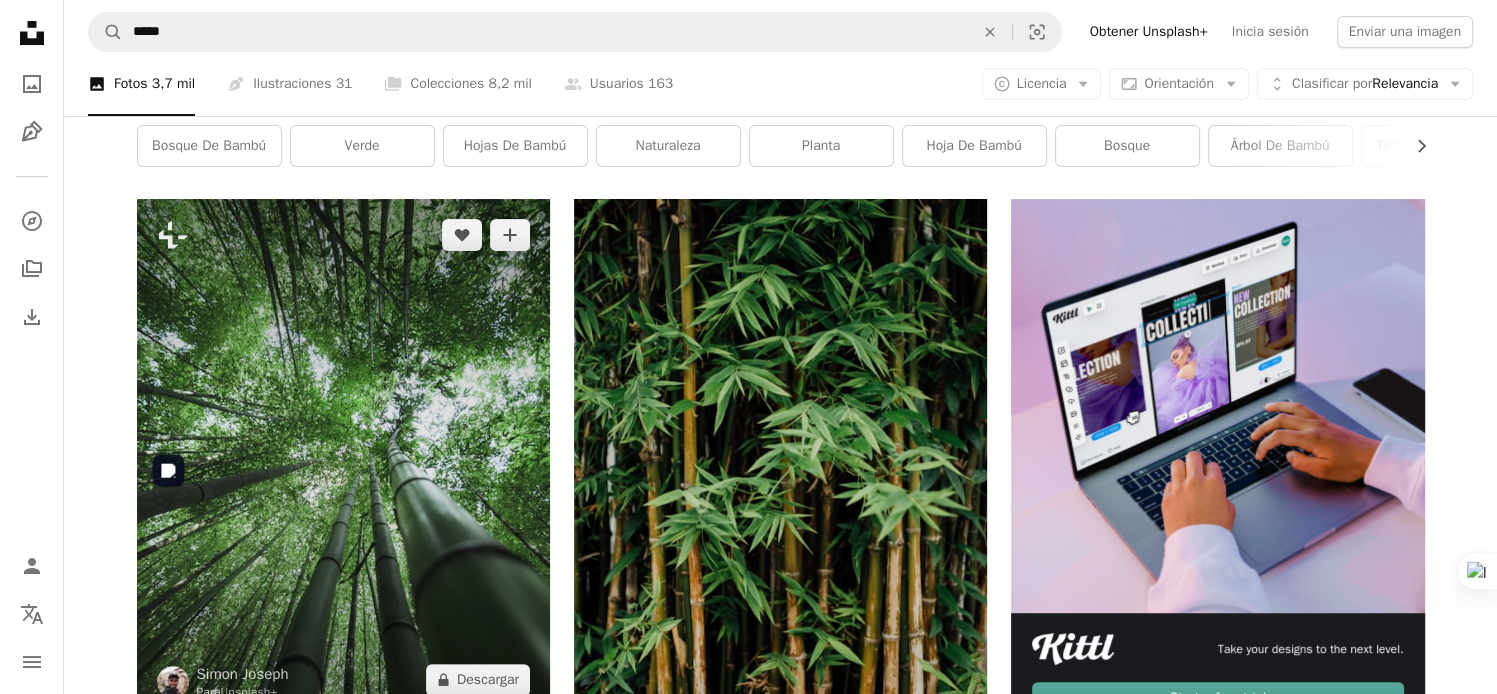 click at bounding box center [343, 457] 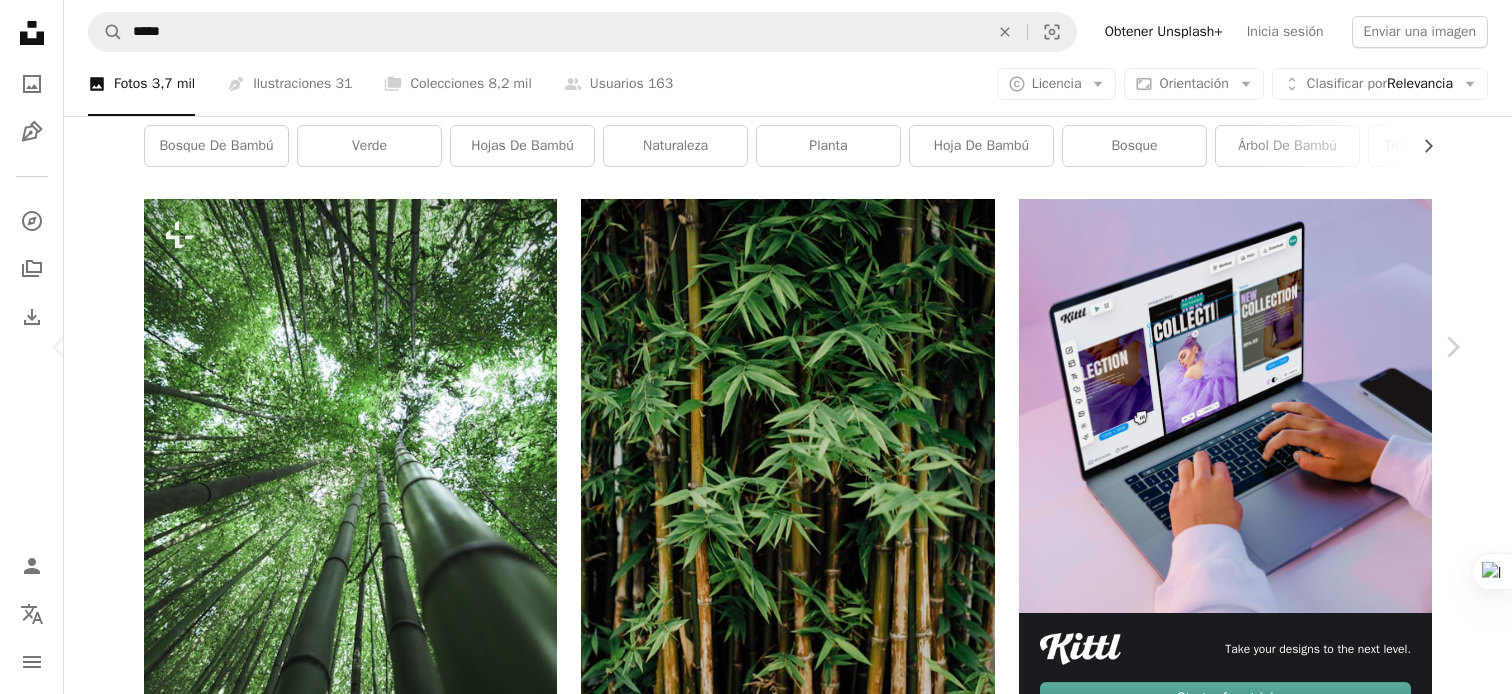 drag, startPoint x: 232, startPoint y: 177, endPoint x: 18, endPoint y: 20, distance: 265.41476 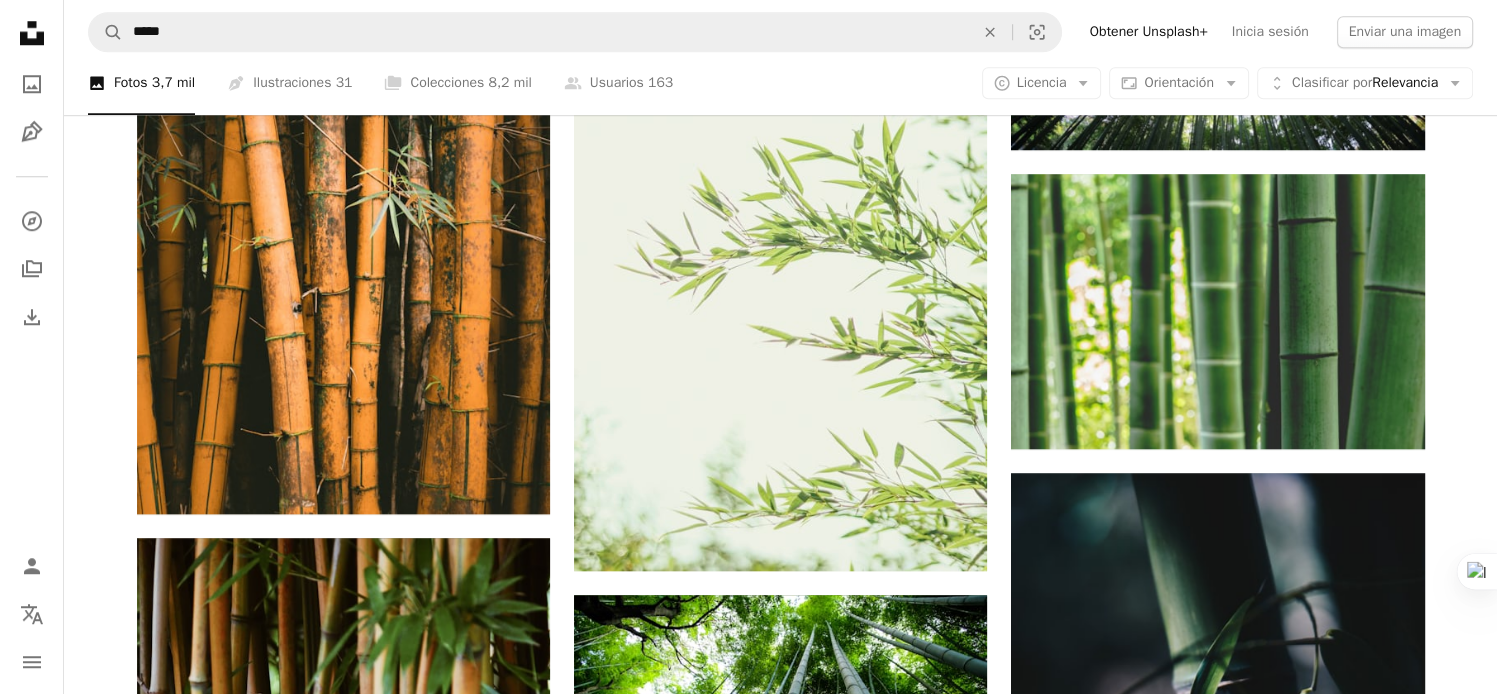 scroll, scrollTop: 2000, scrollLeft: 0, axis: vertical 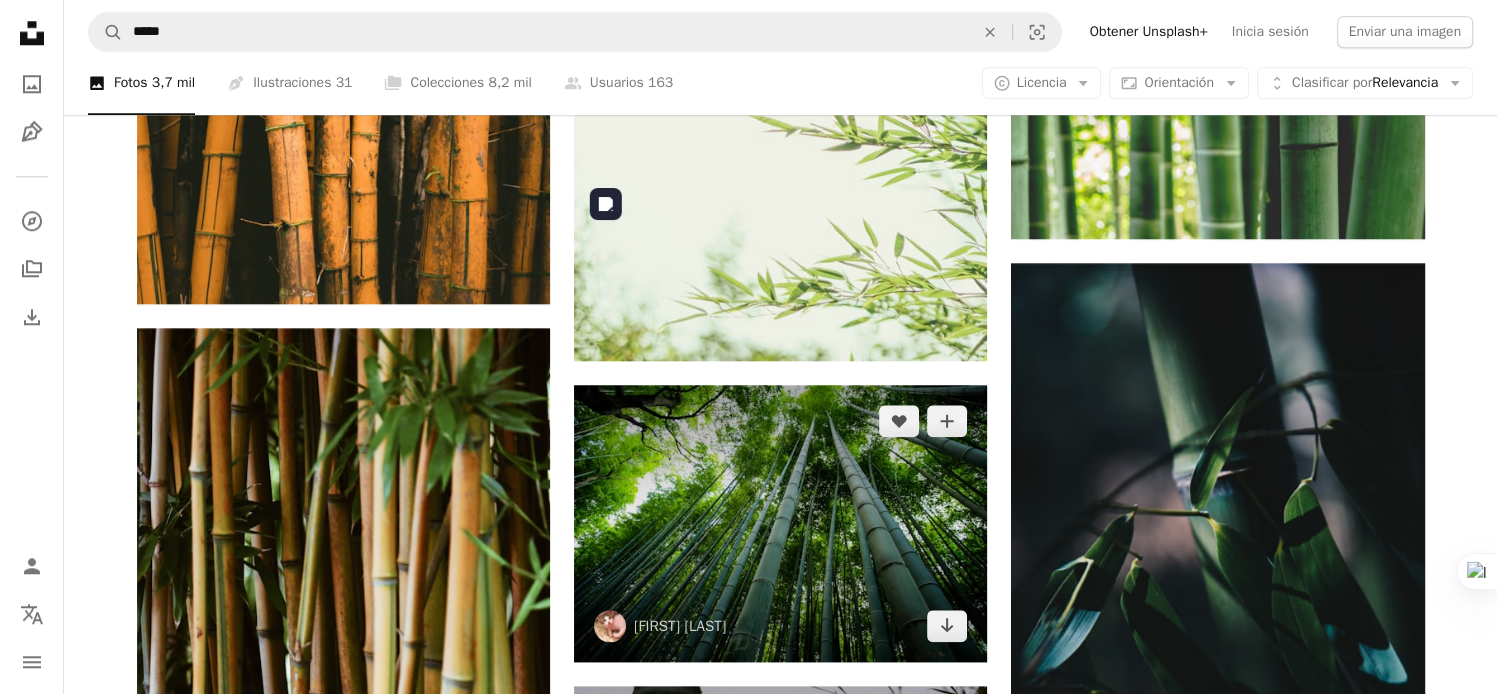 click at bounding box center (780, 523) 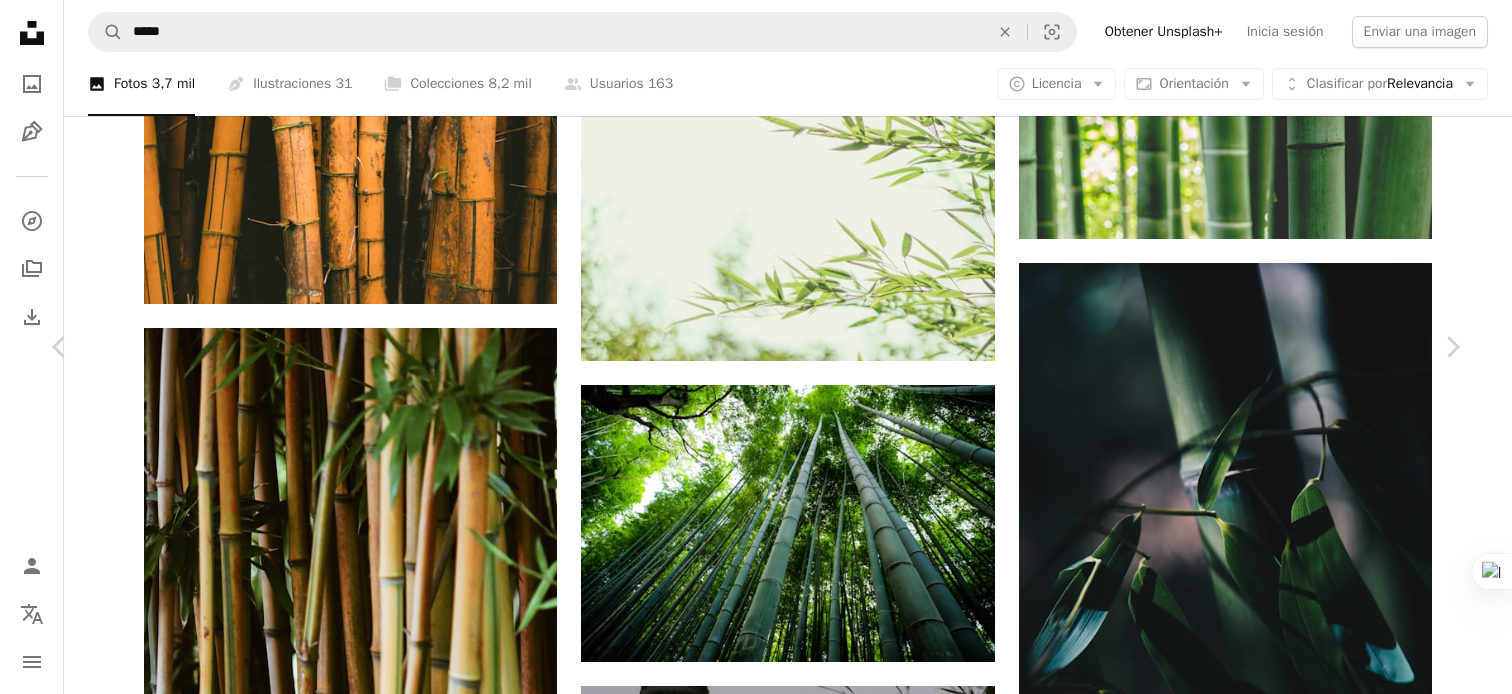 click on "Chevron down" 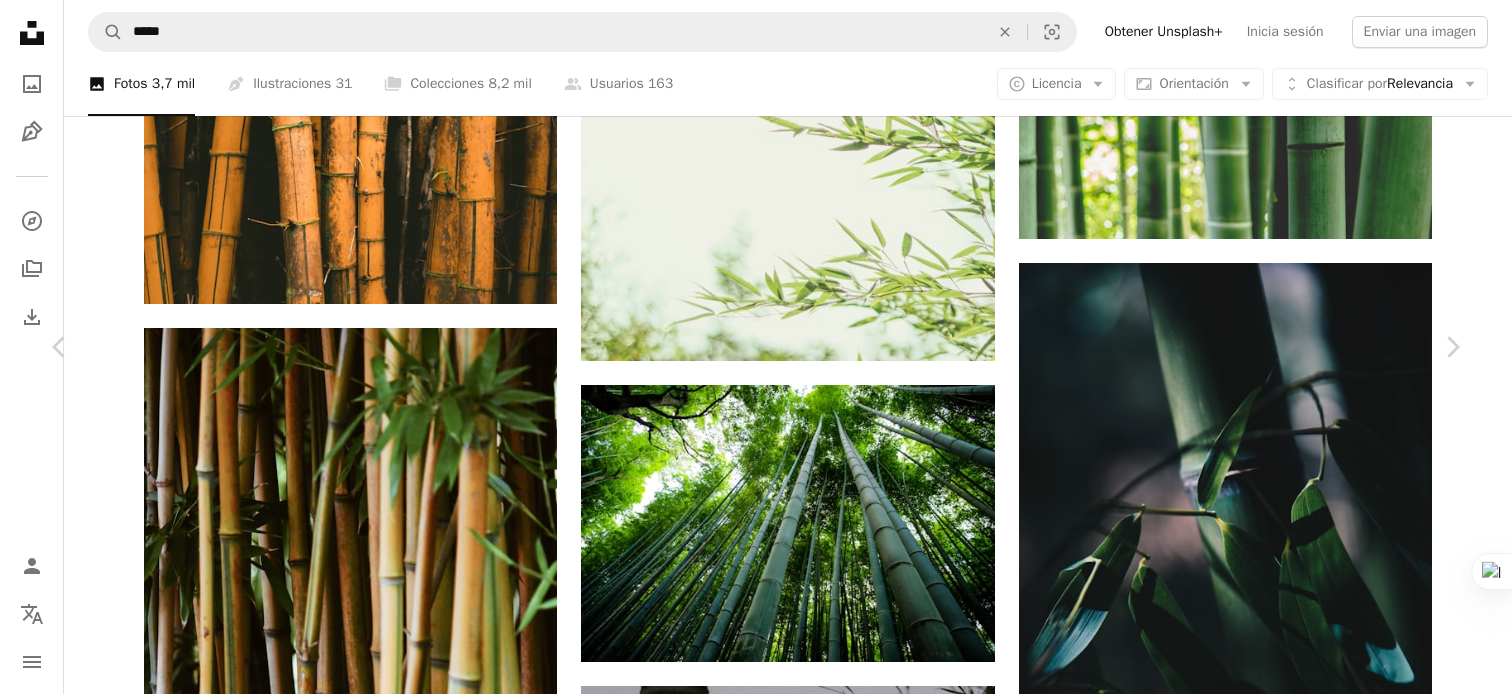 click on "An X shape" at bounding box center (20, 20) 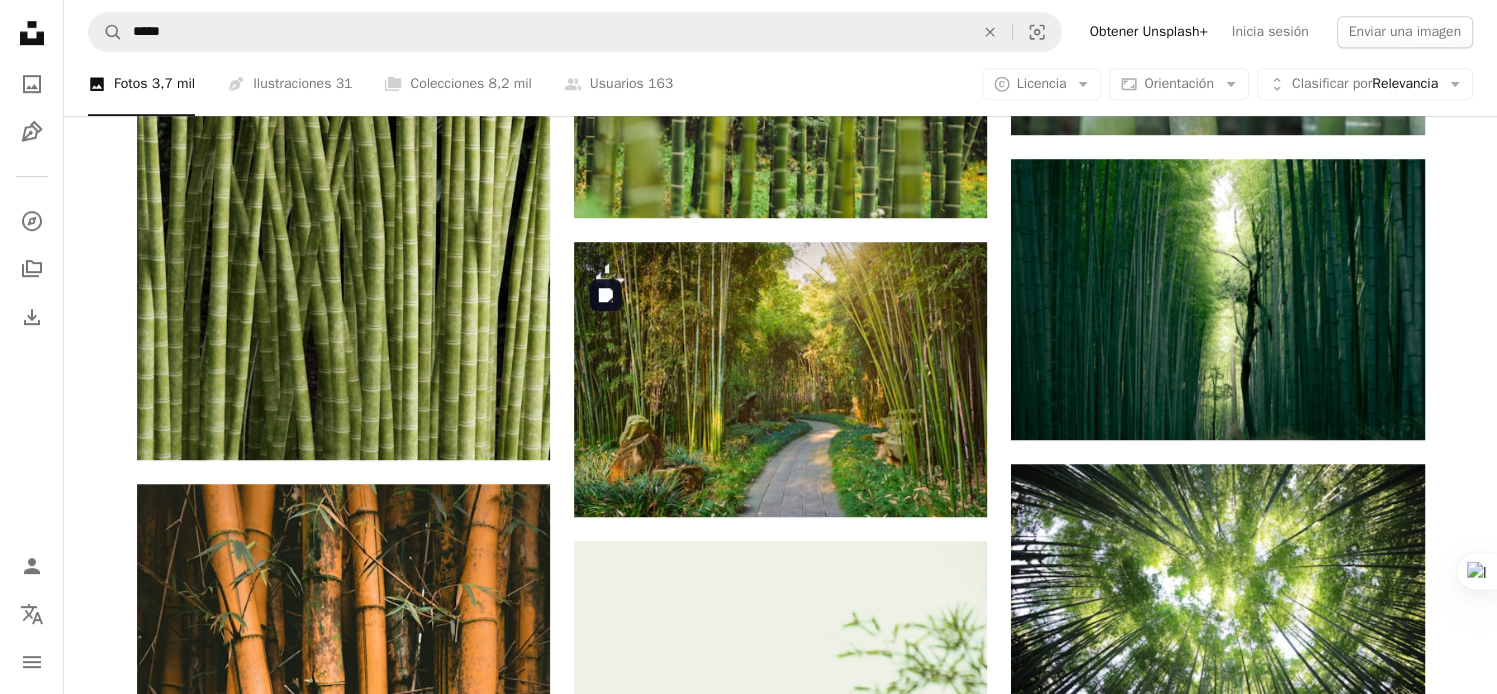 scroll, scrollTop: 1400, scrollLeft: 0, axis: vertical 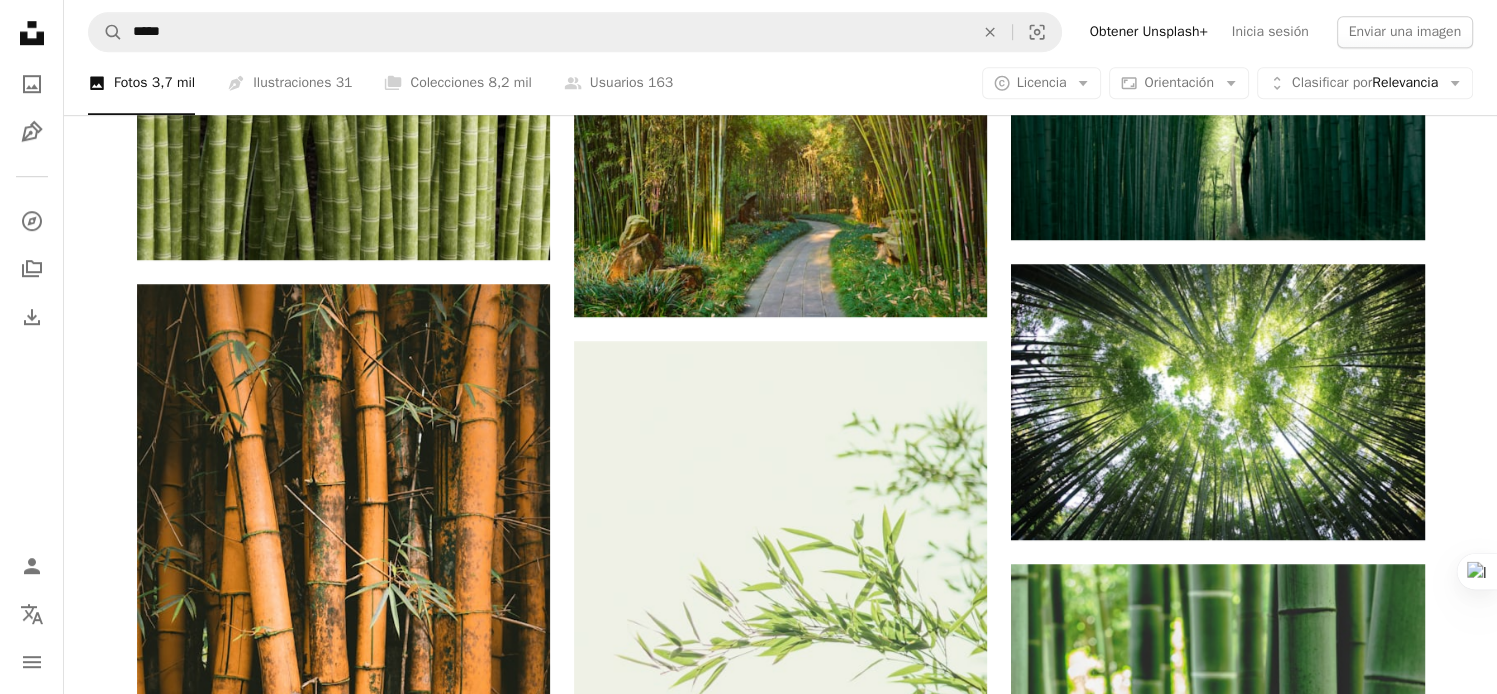 click at bounding box center (1217, 1172) 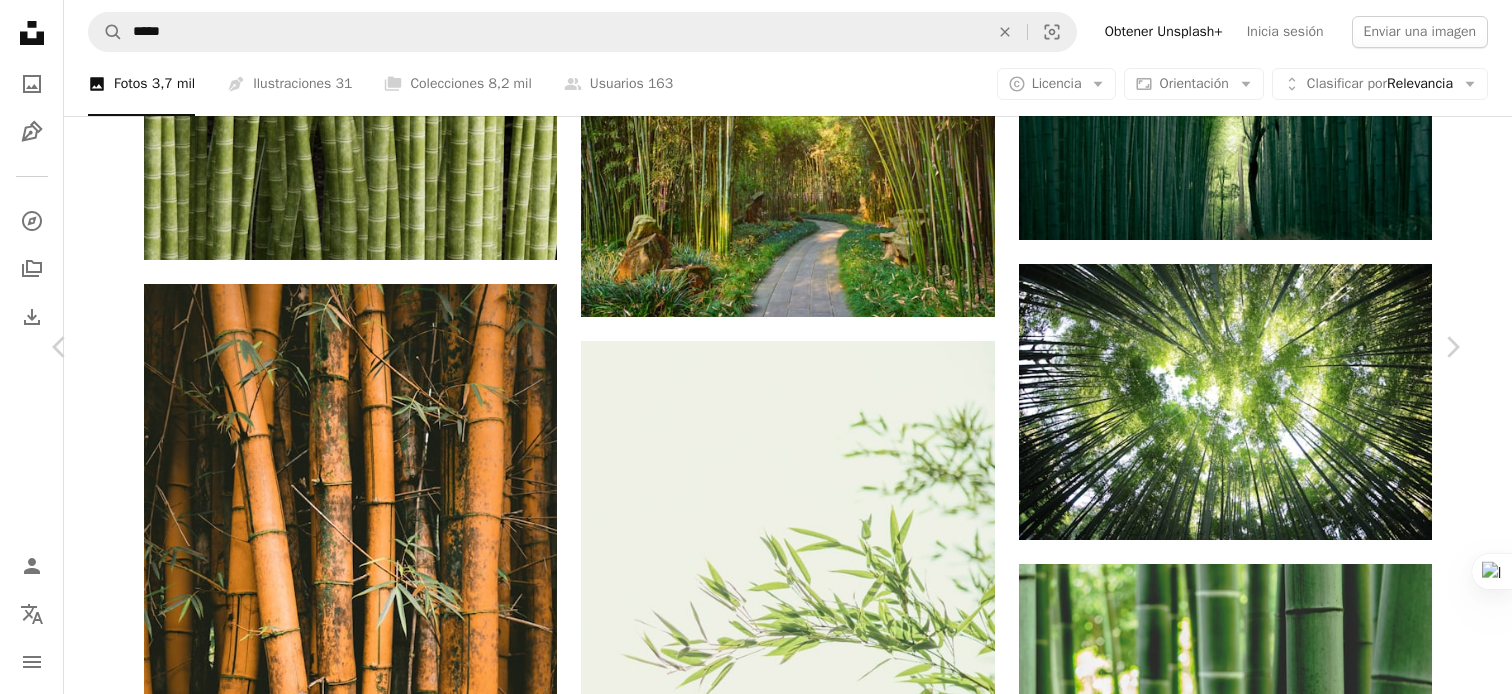 click on "Chevron down" 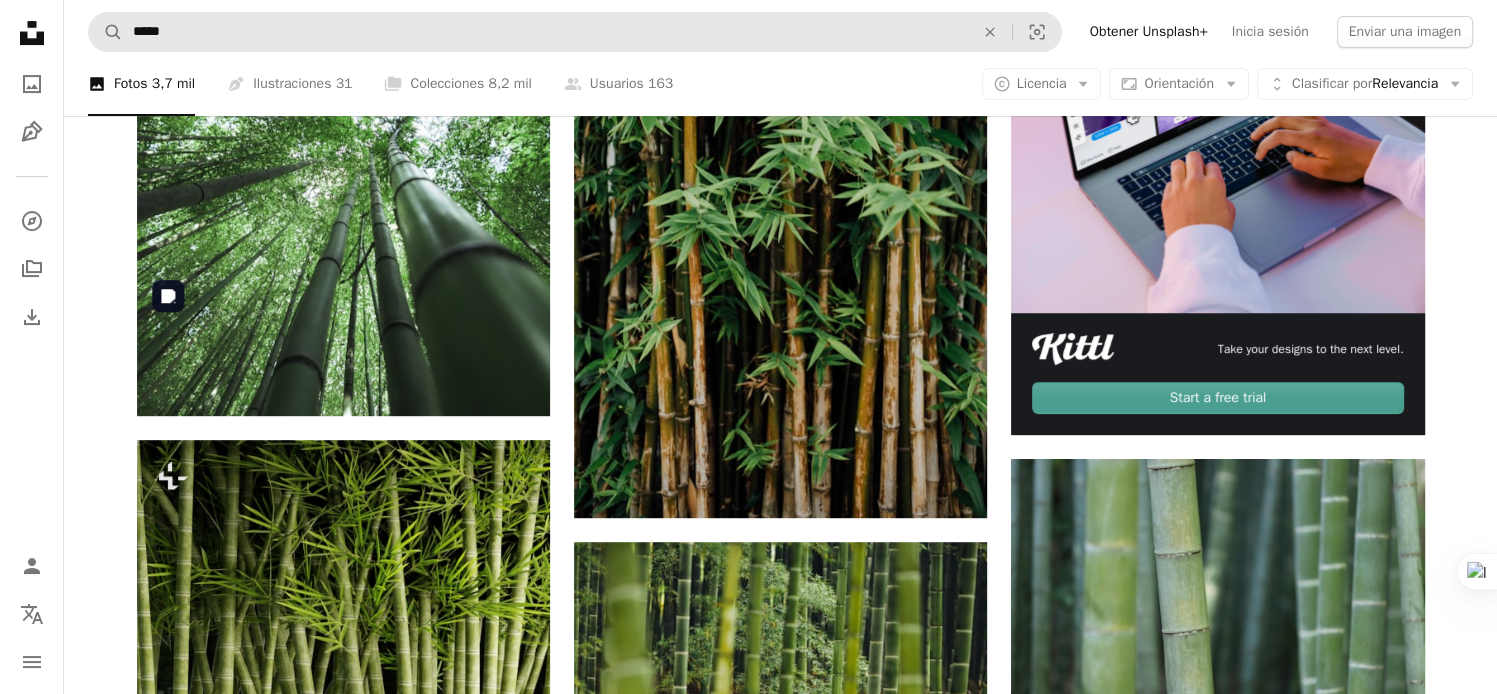 scroll, scrollTop: 0, scrollLeft: 0, axis: both 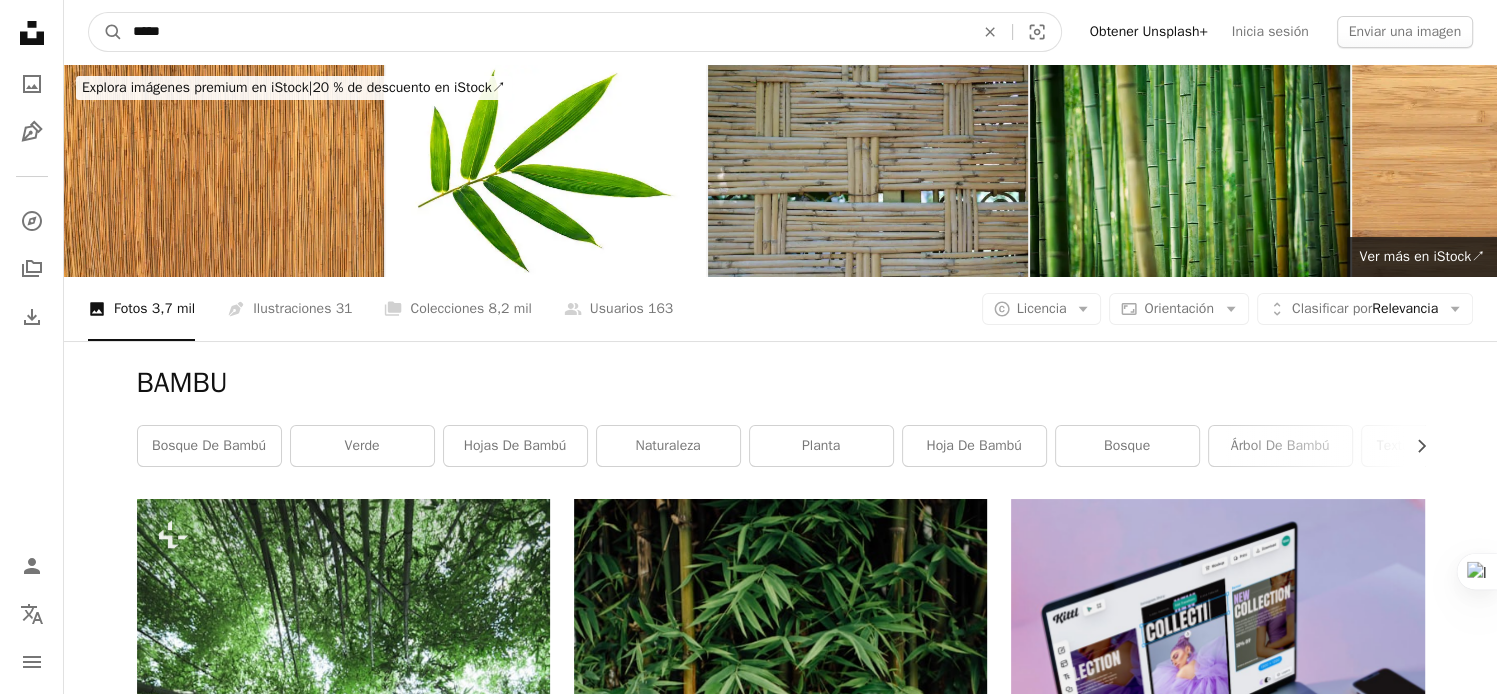 click on "*****" at bounding box center [545, 32] 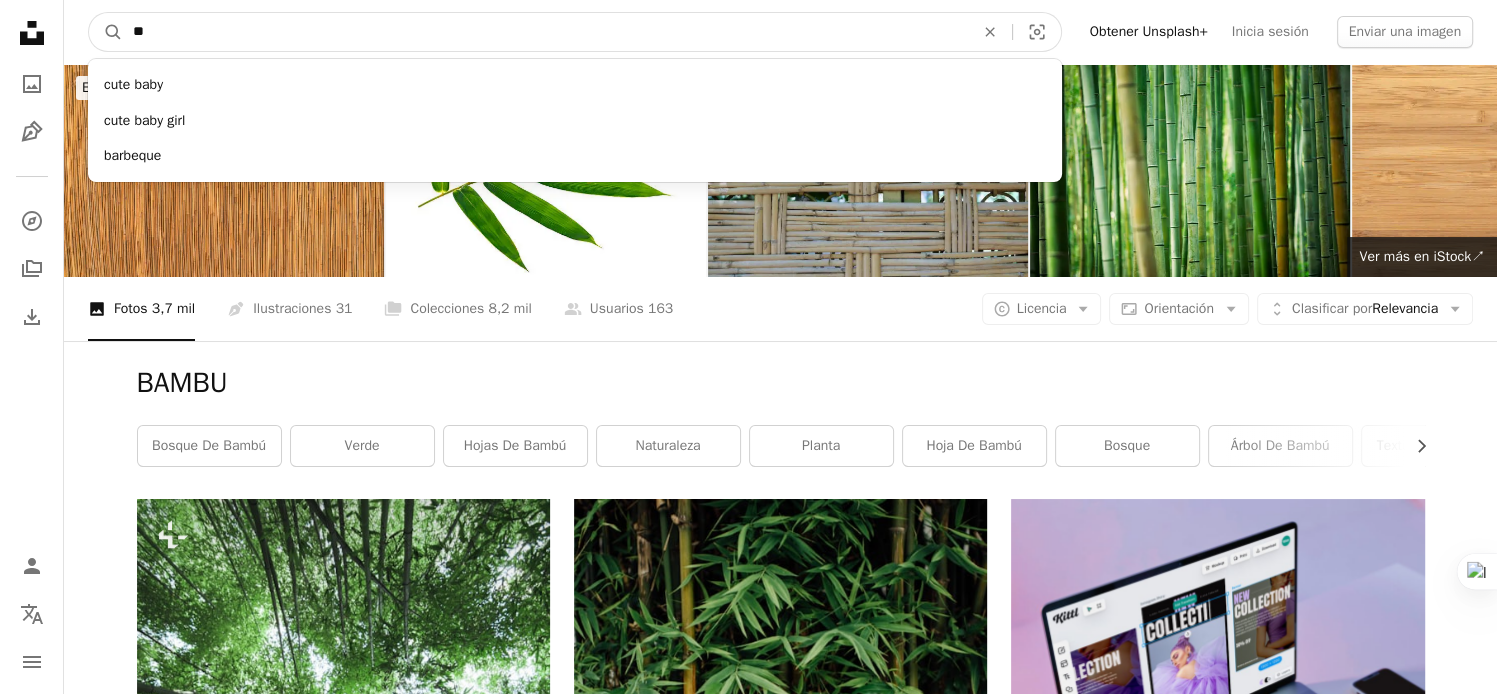 type on "*" 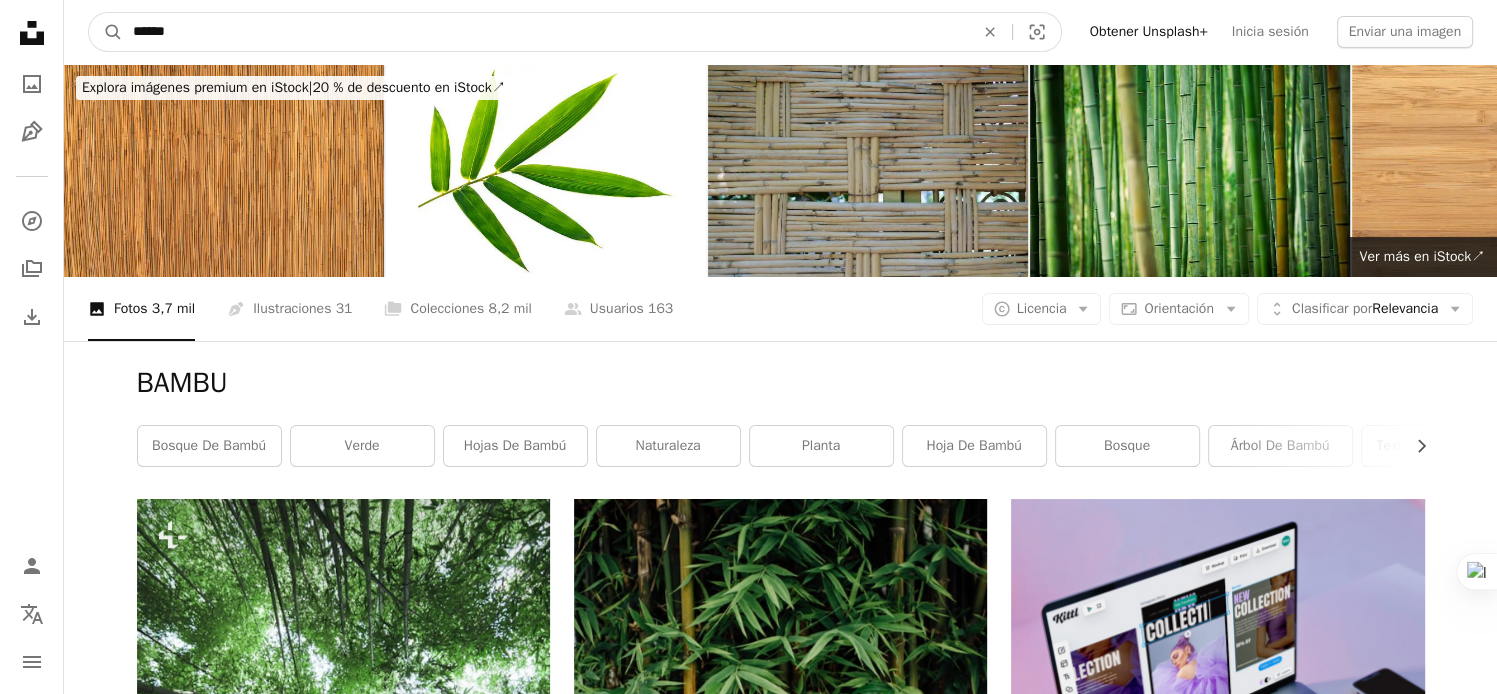 type on "******" 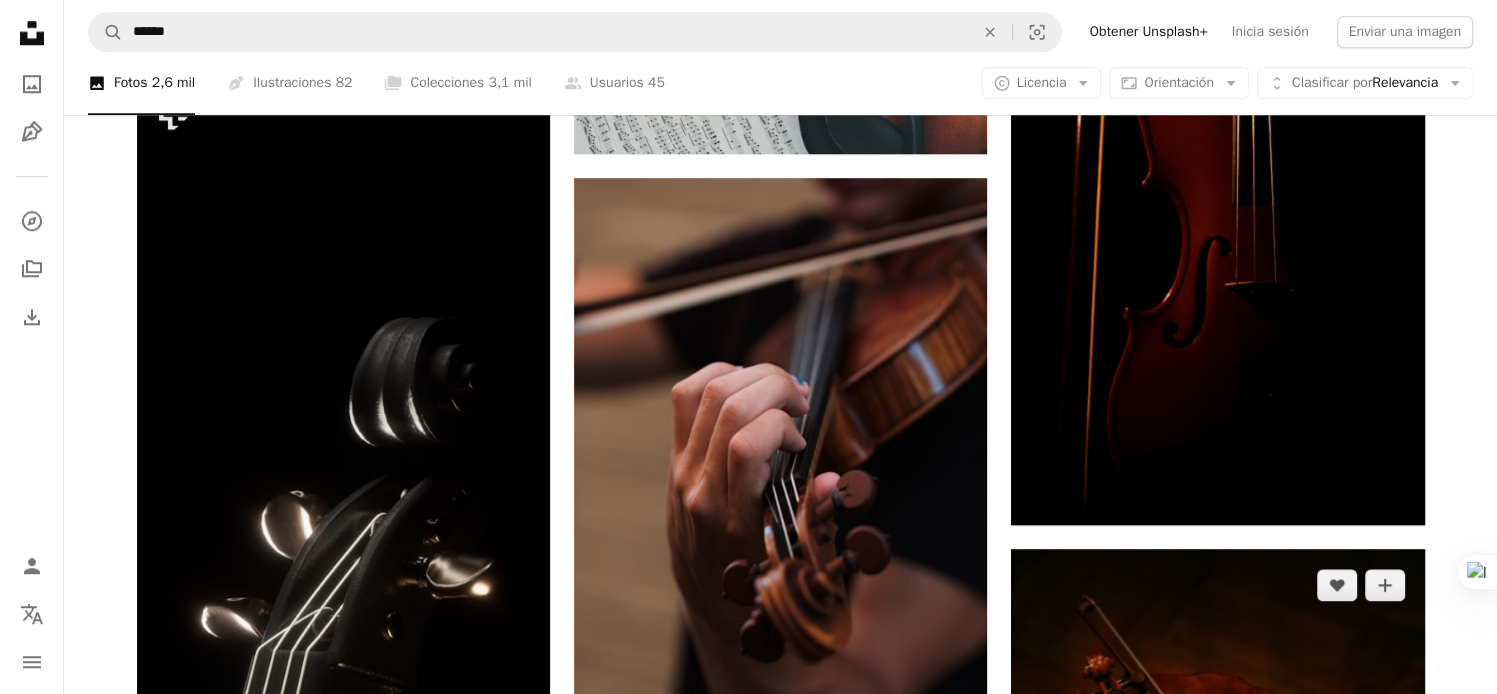 scroll, scrollTop: 1800, scrollLeft: 0, axis: vertical 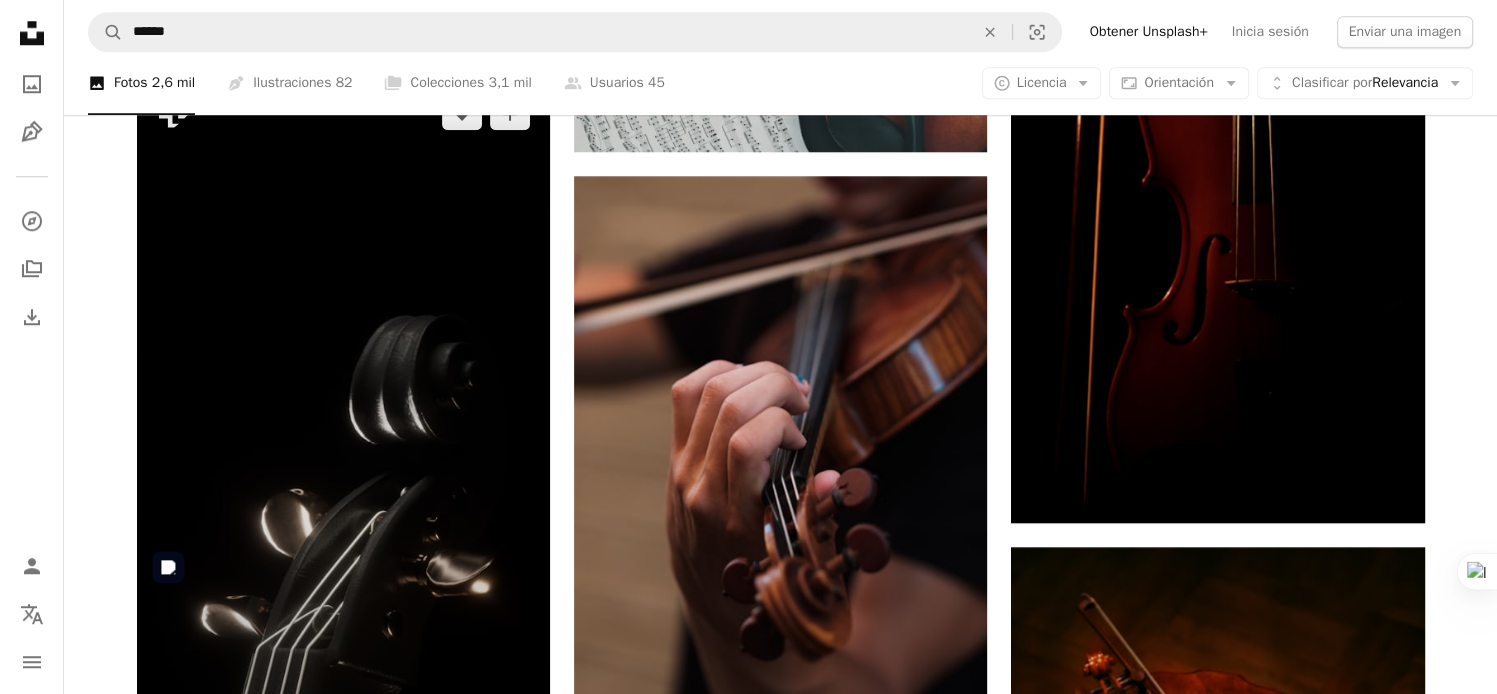 click at bounding box center (343, 445) 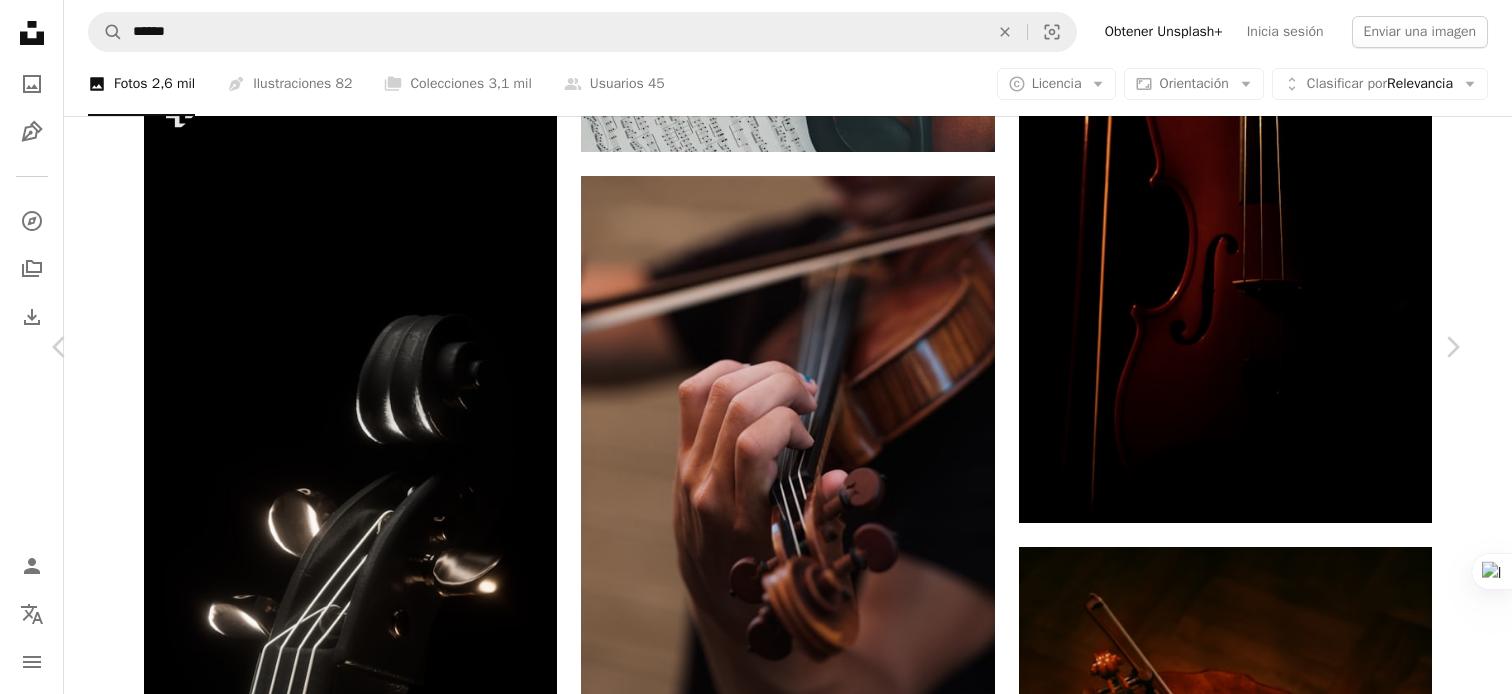 click on "A lock   Descargar" at bounding box center [1300, 3452] 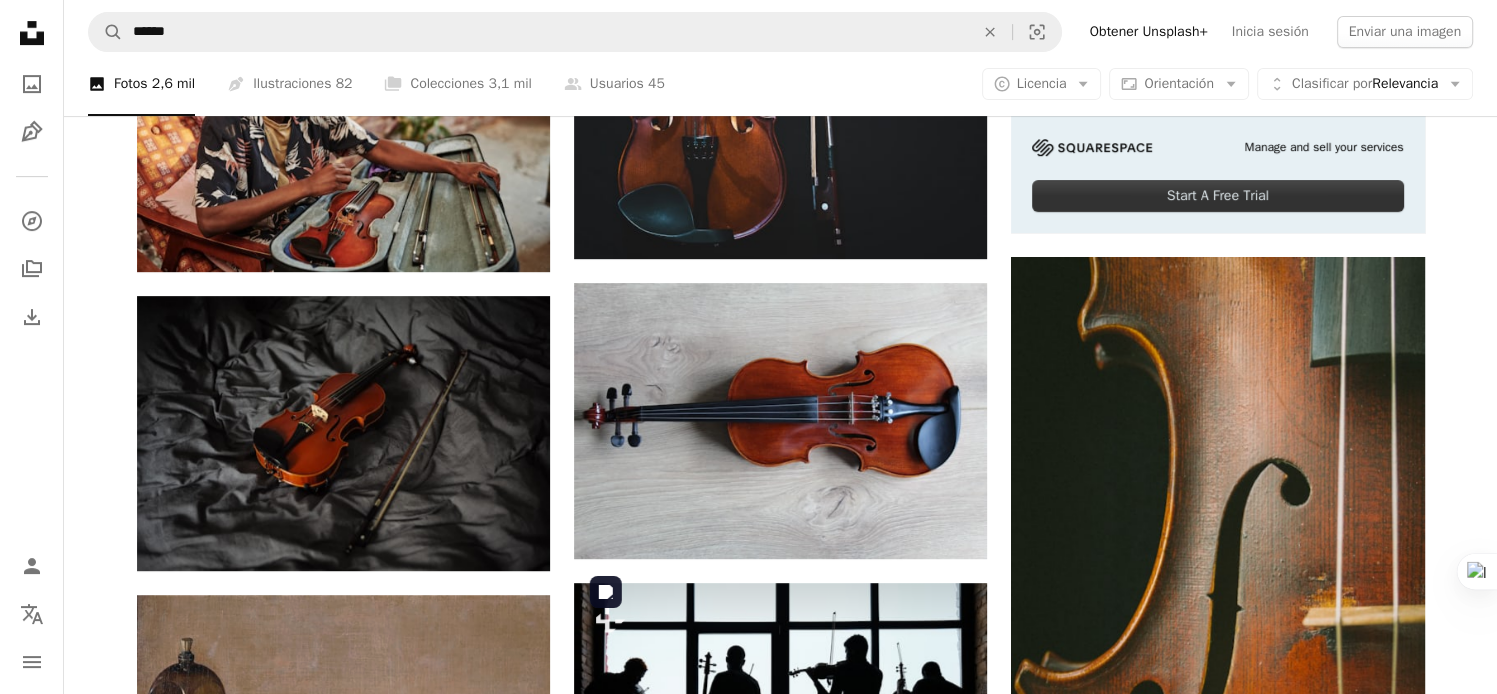 scroll, scrollTop: 767, scrollLeft: 0, axis: vertical 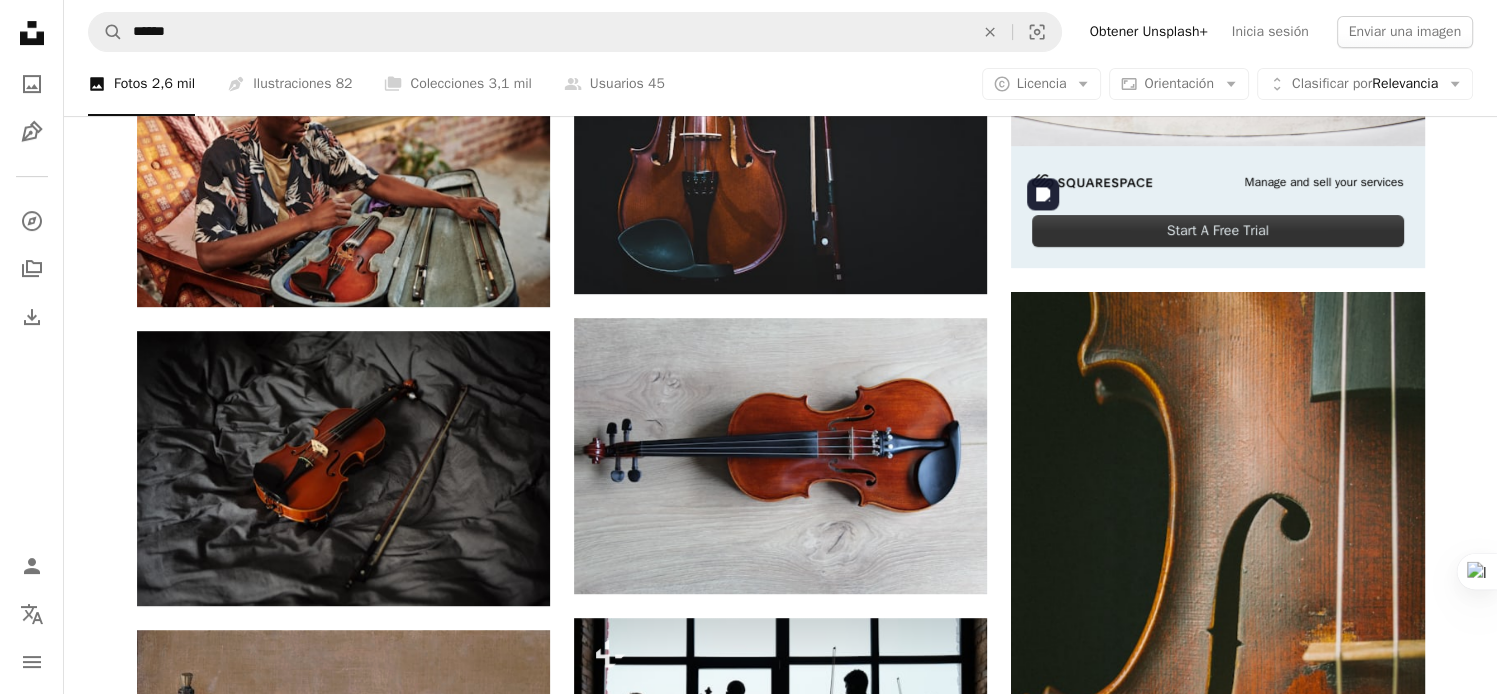 click at bounding box center (1217, 1246) 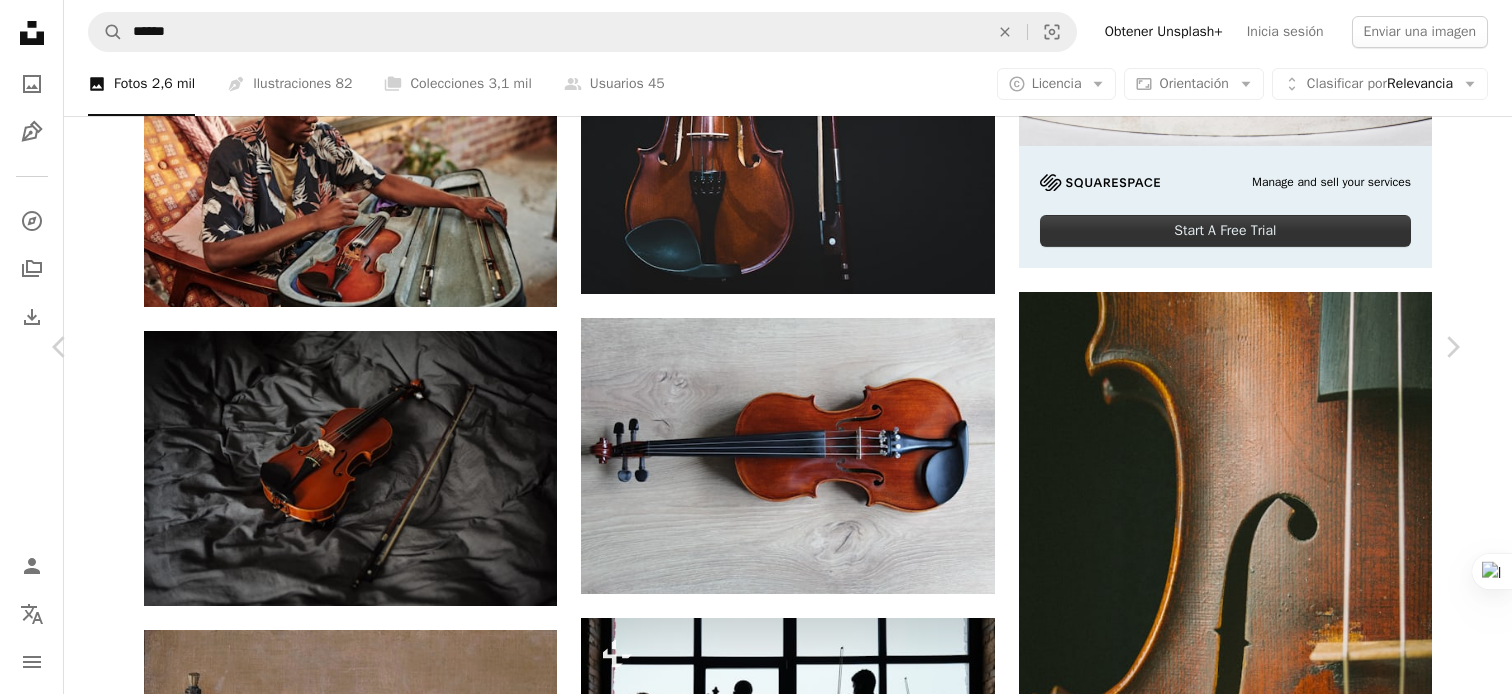 click on "Chevron down" 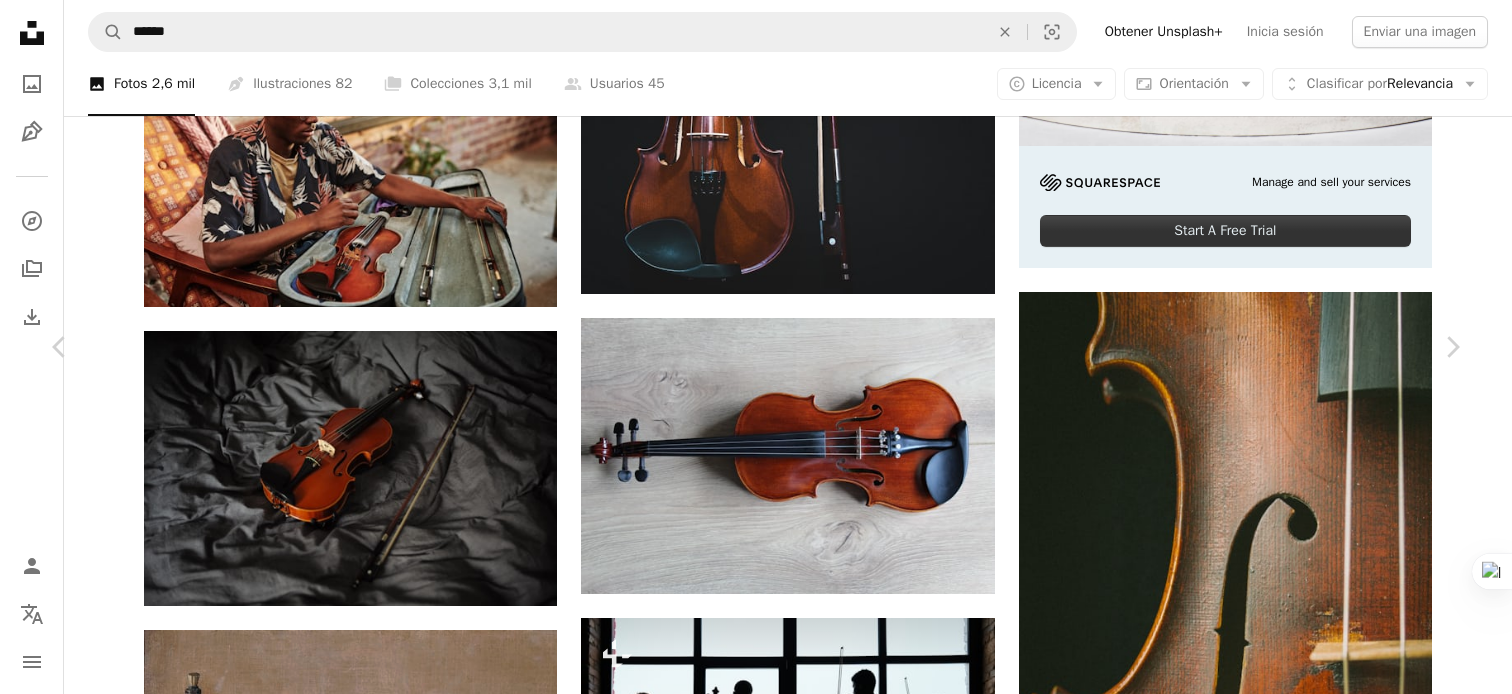 click on "An X shape Chevron left Chevron right [FIRST] [LAST] Disponible para contratación A checkmark inside of a circle A heart A plus sign Editar imagen   Plus sign for Unsplash+ Descargar gratis Chevron down Zoom in Visualizaciones 823.754 Descargas 18.948 A forward-right arrow Compartir Info icon Información More Actions A map marker [COUNTRY] Calendar outlined Publicado el  [DATE] Camera Canon, EOS 800D Safety Uso gratuito bajo la  Licencia Unsplash música instrumentos de cuerda oscuro marrón violín instrumento musical [COUNTRY] drama violoncelo actividades de ocio viola violín Fondos de pantalla HD Explora imágenes premium relacionadas en iStock  |  Ahorra un 20 % con el código UNSPLASH20 Ver más en iStock  ↗ Imágenes relacionadas A heart A plus sign [FIRST] [LAST] Disponible para contratación A checkmark inside of a circle Arrow pointing down A heart A plus sign [FIRST] [LAST] Disponible para contratación A checkmark inside of a circle Arrow pointing down JRvV" at bounding box center [756, 4785] 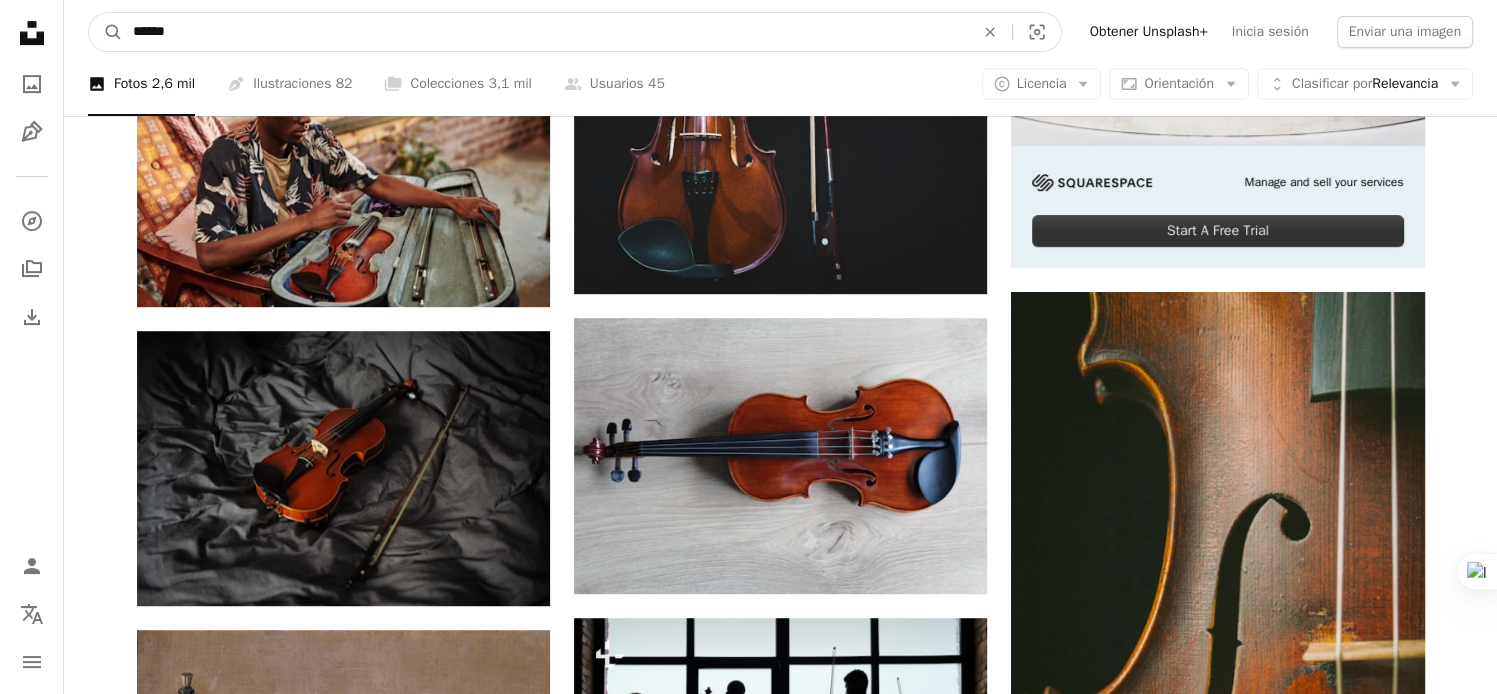 click on "******" at bounding box center (545, 32) 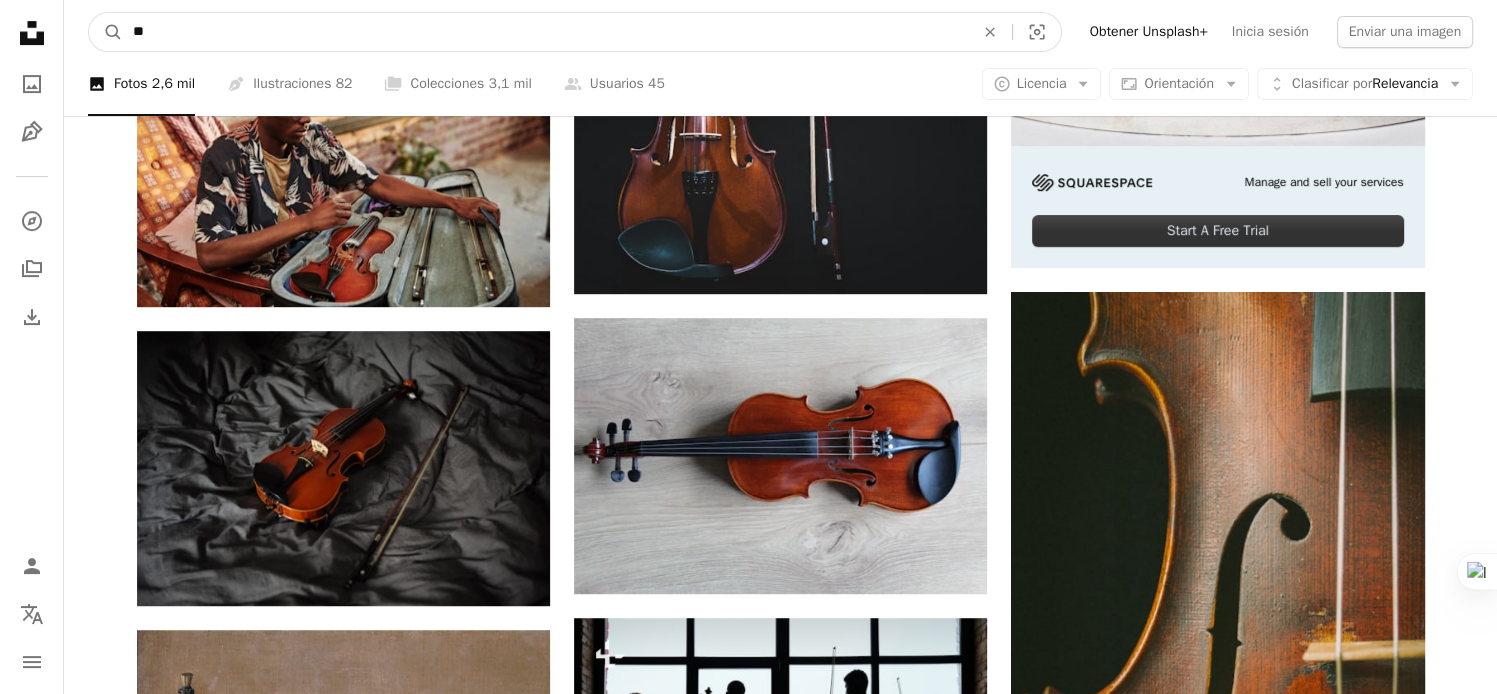 type on "*" 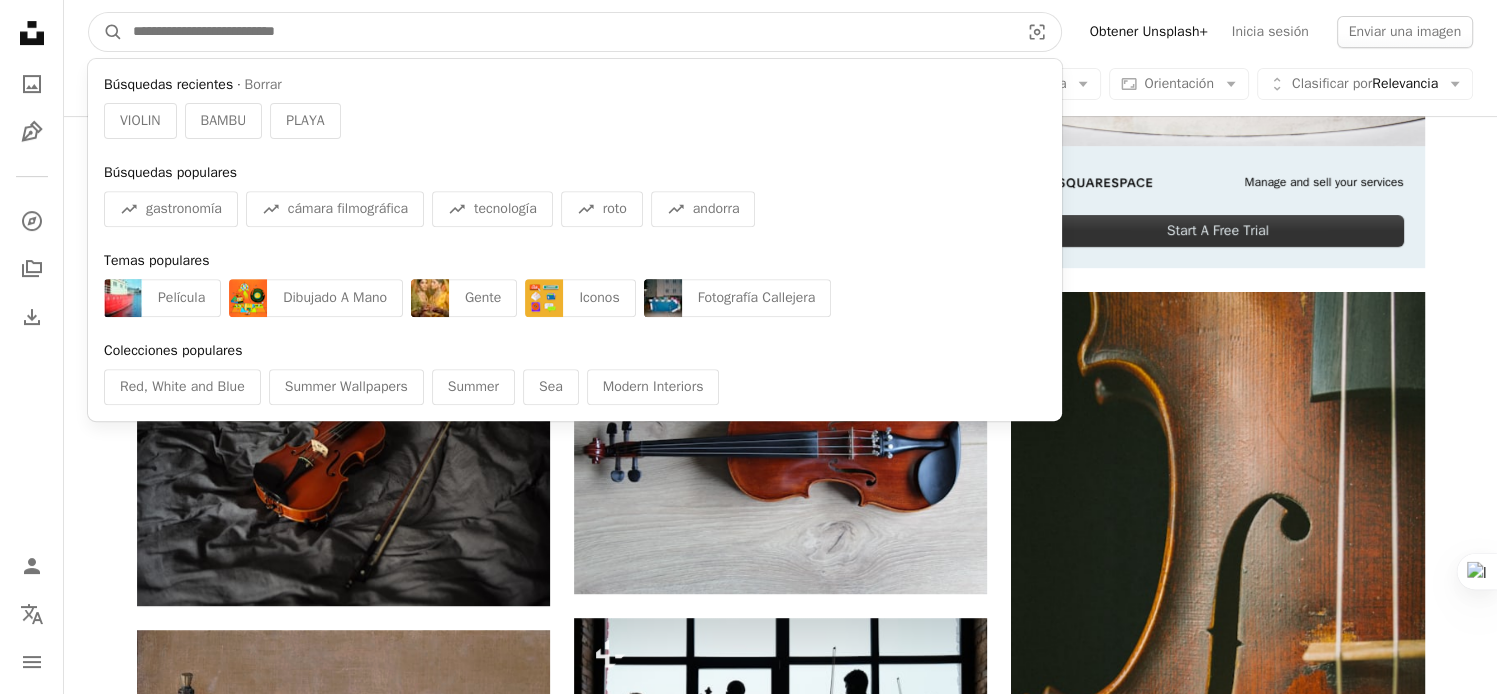 click at bounding box center (568, 32) 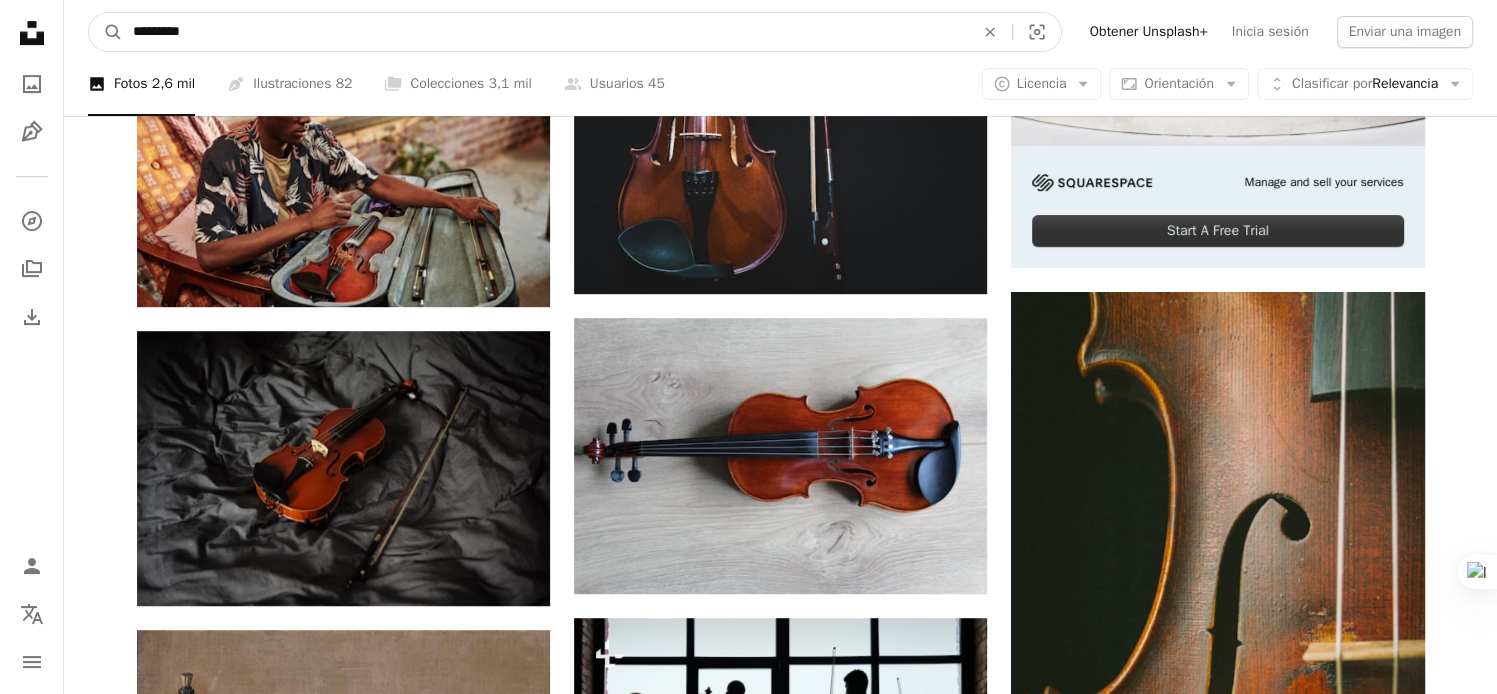 type on "*********" 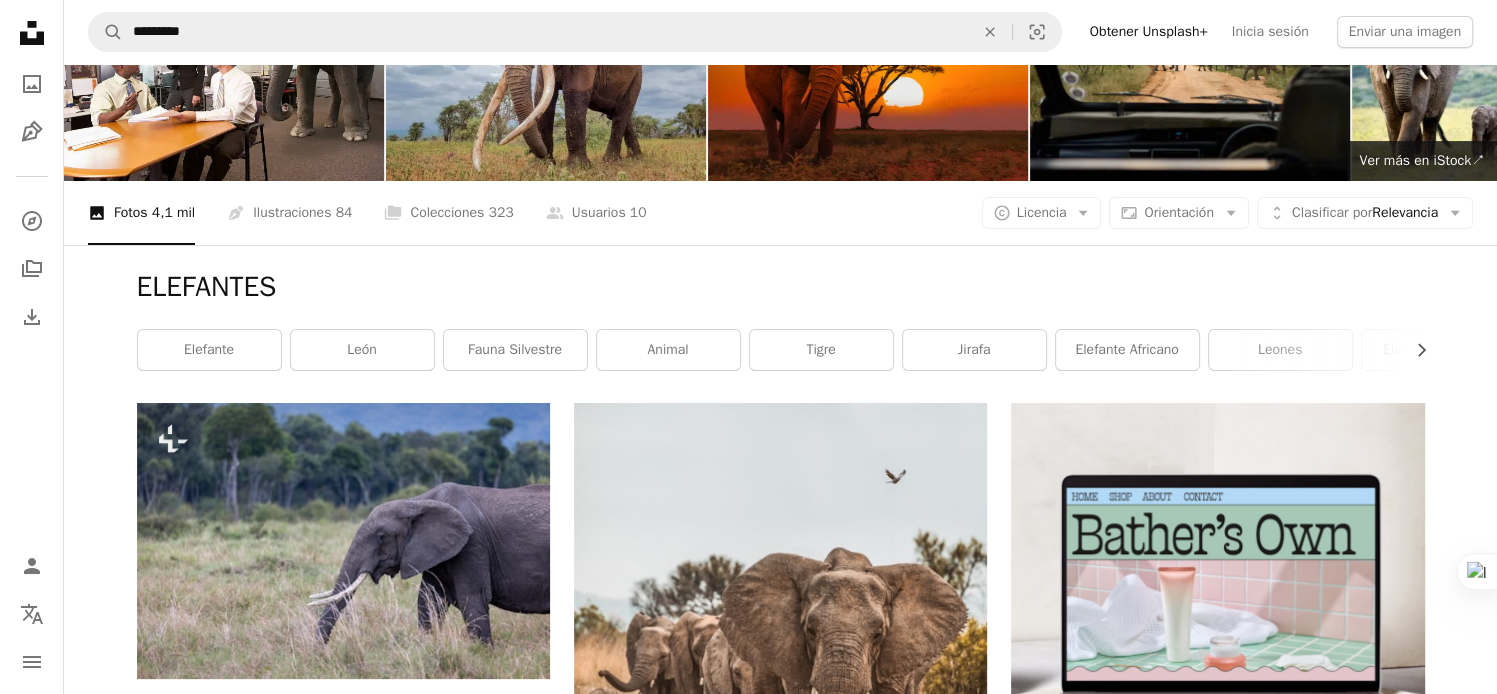 scroll, scrollTop: 0, scrollLeft: 0, axis: both 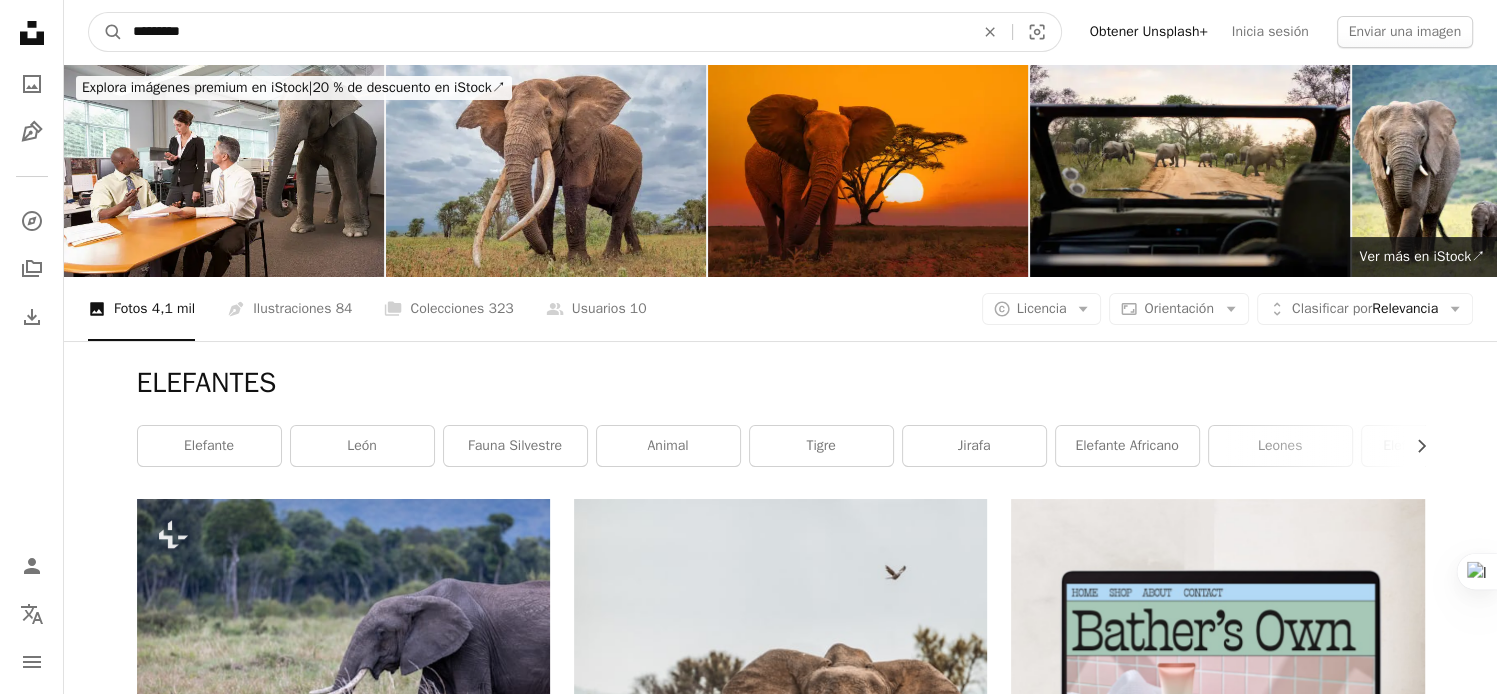click on "*********" at bounding box center [545, 32] 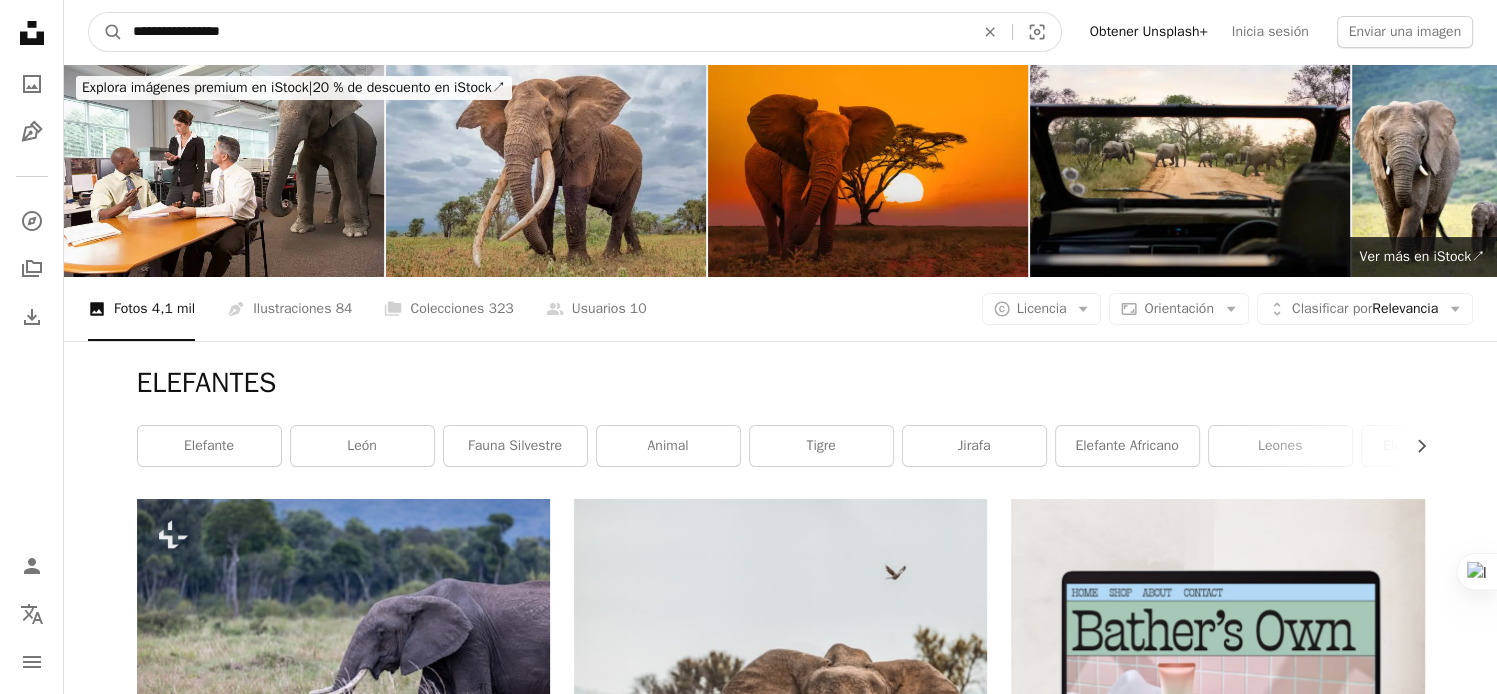 type on "**********" 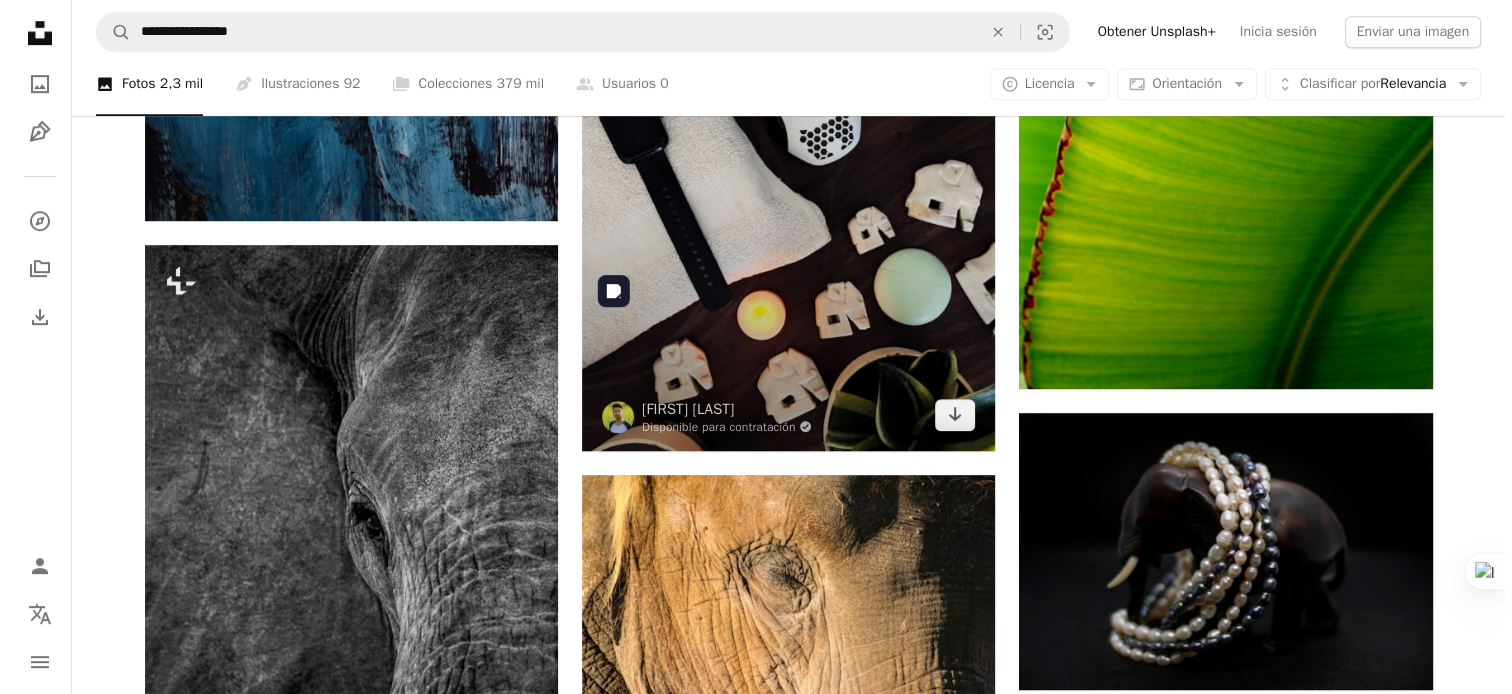scroll, scrollTop: 700, scrollLeft: 0, axis: vertical 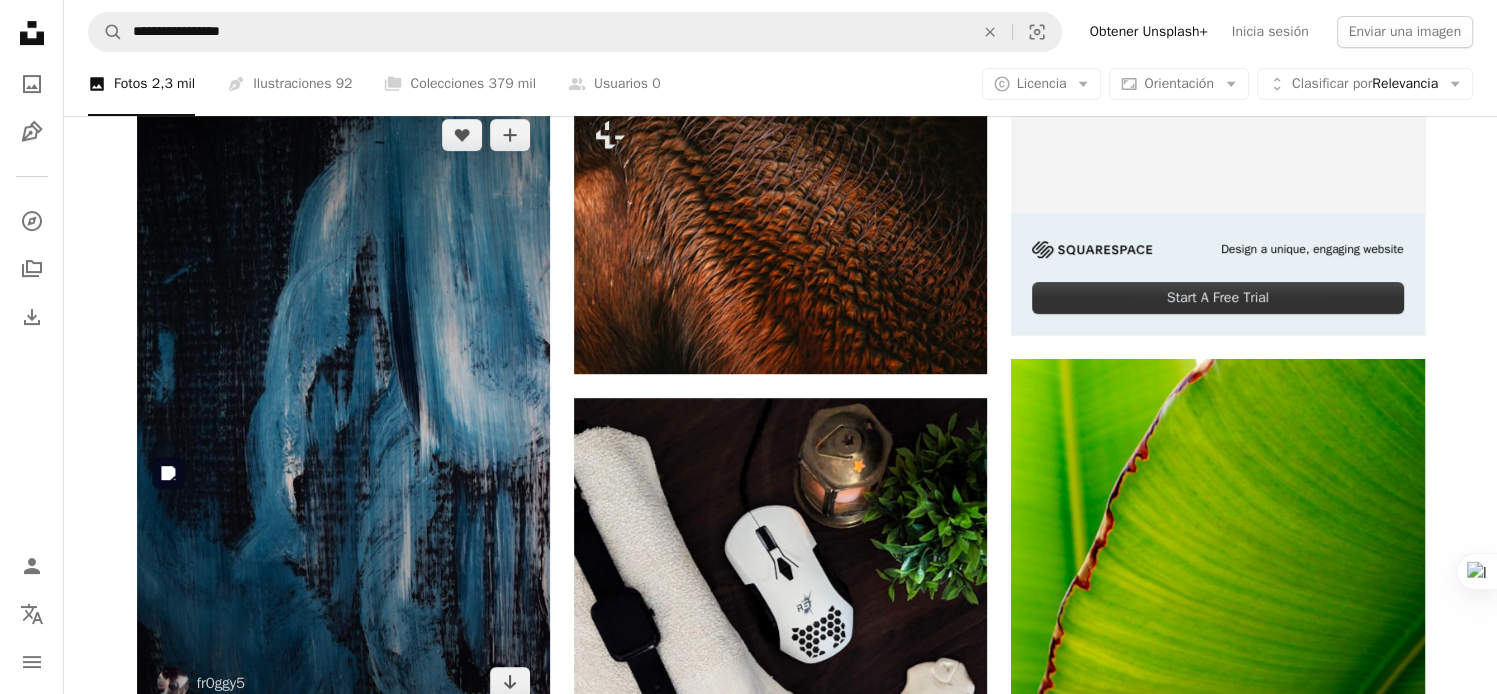 click at bounding box center (343, 409) 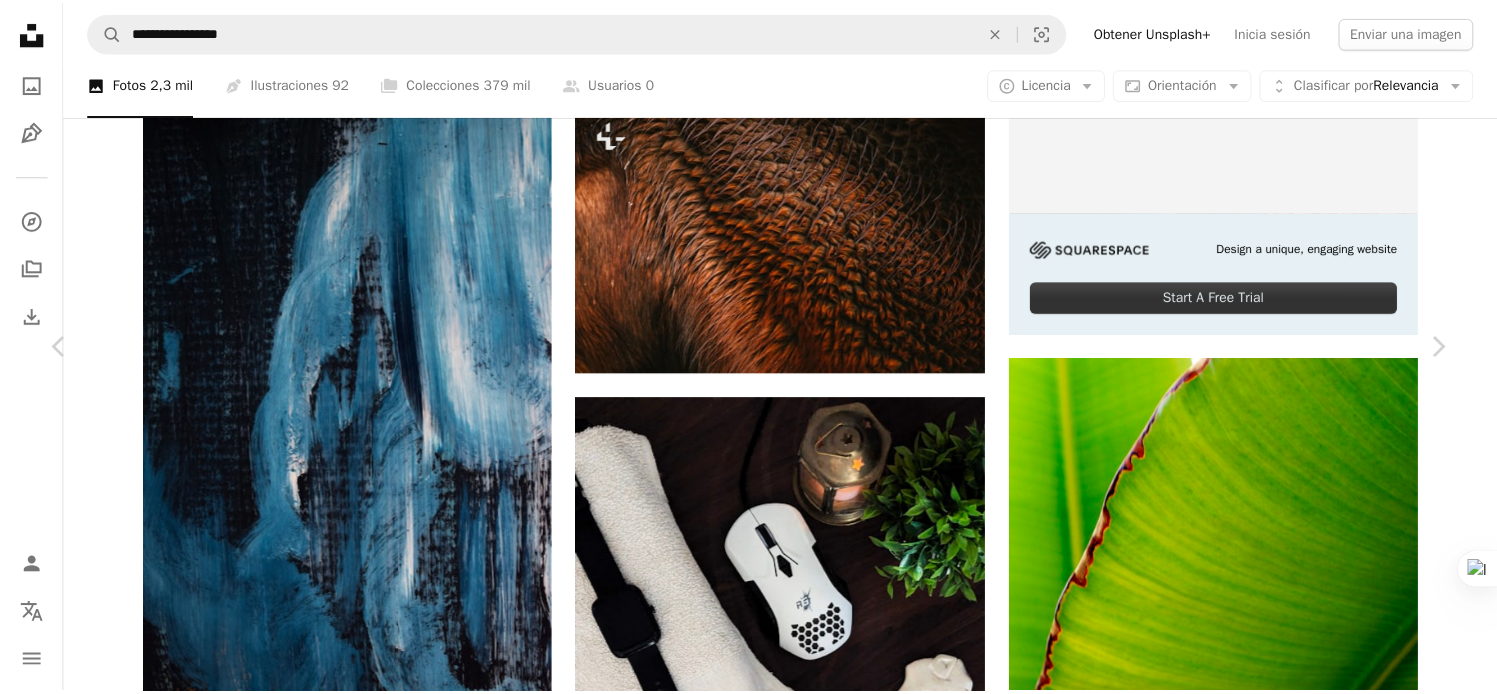 scroll, scrollTop: 0, scrollLeft: 0, axis: both 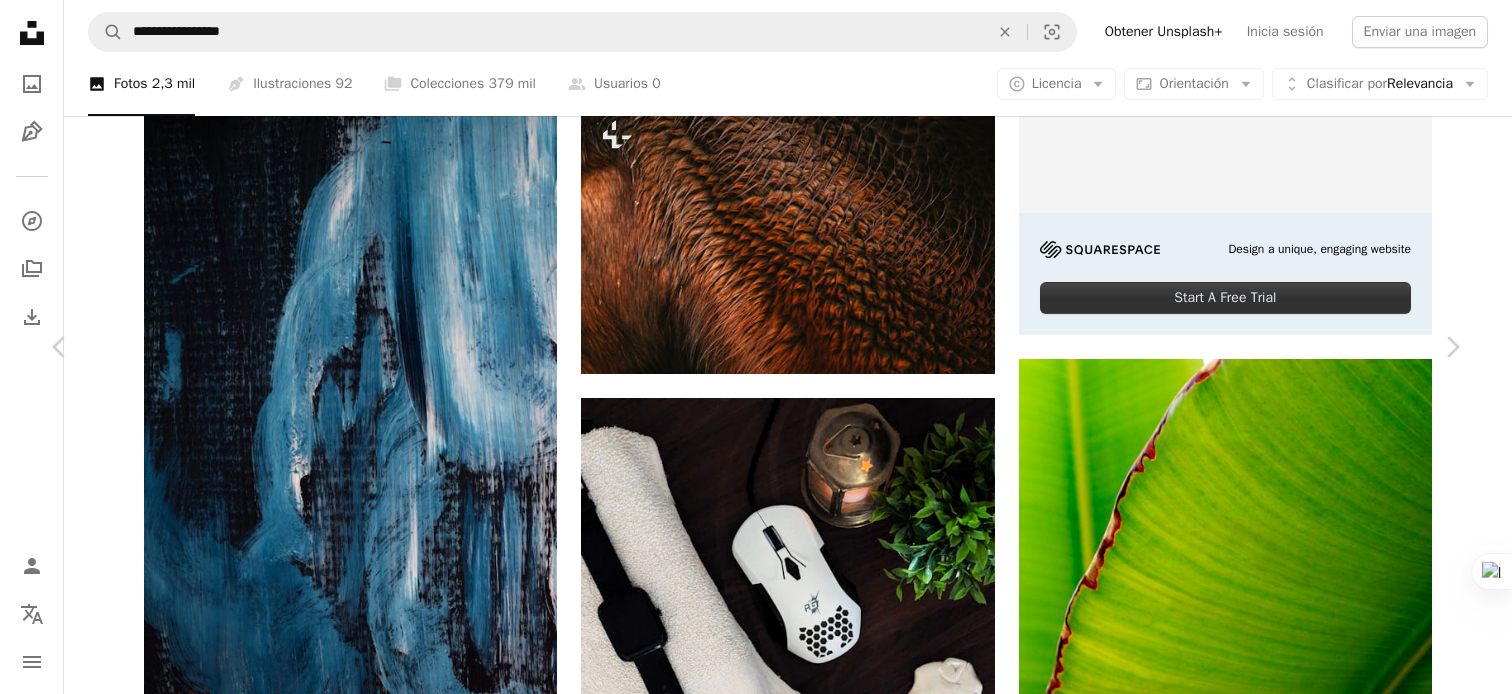 click on "An X shape" at bounding box center [20, 20] 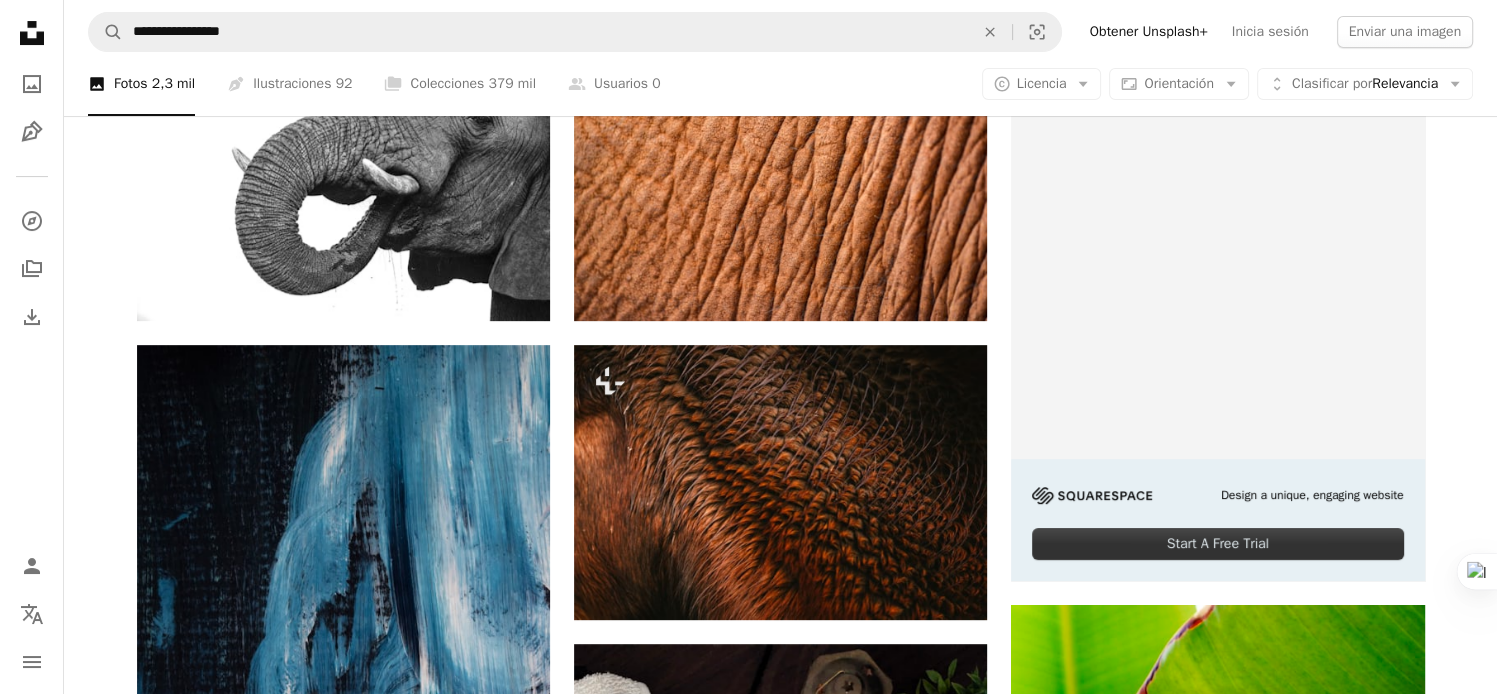 scroll, scrollTop: 400, scrollLeft: 0, axis: vertical 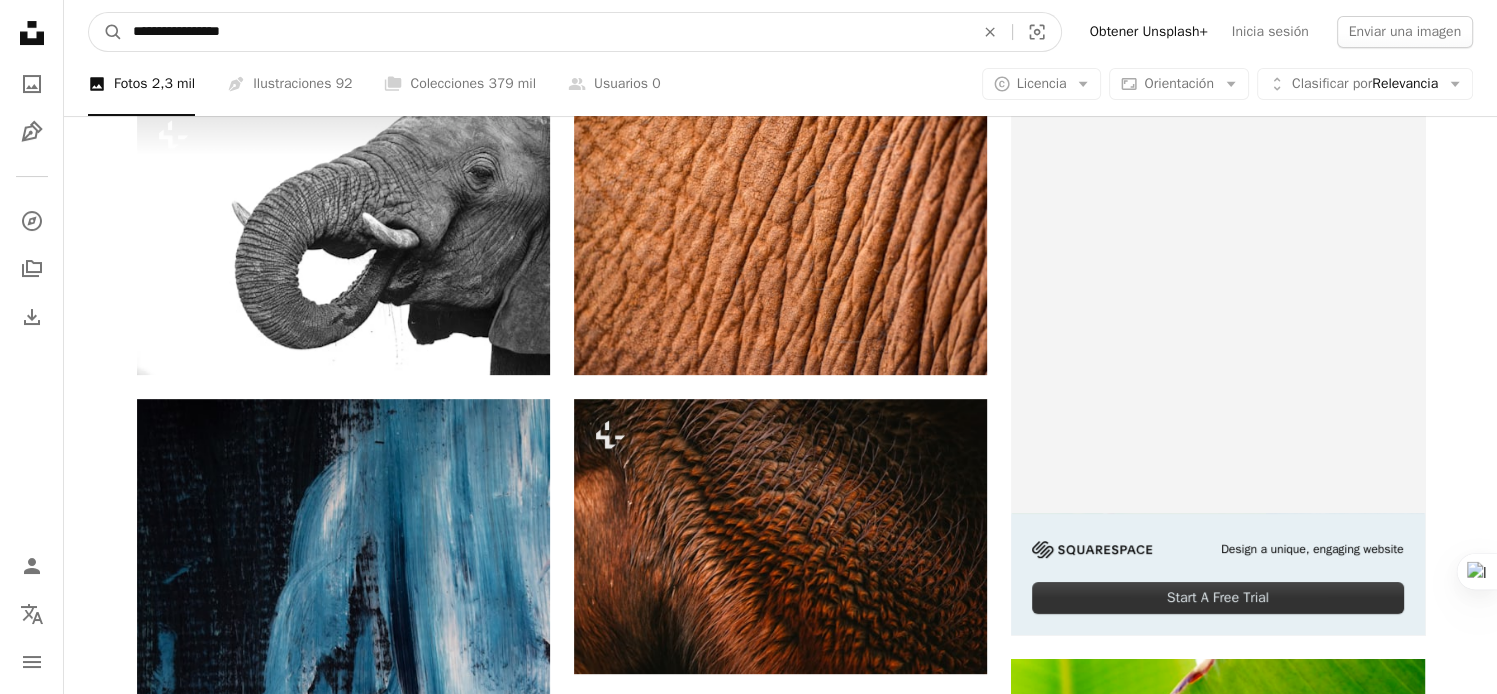 click on "**********" at bounding box center [545, 32] 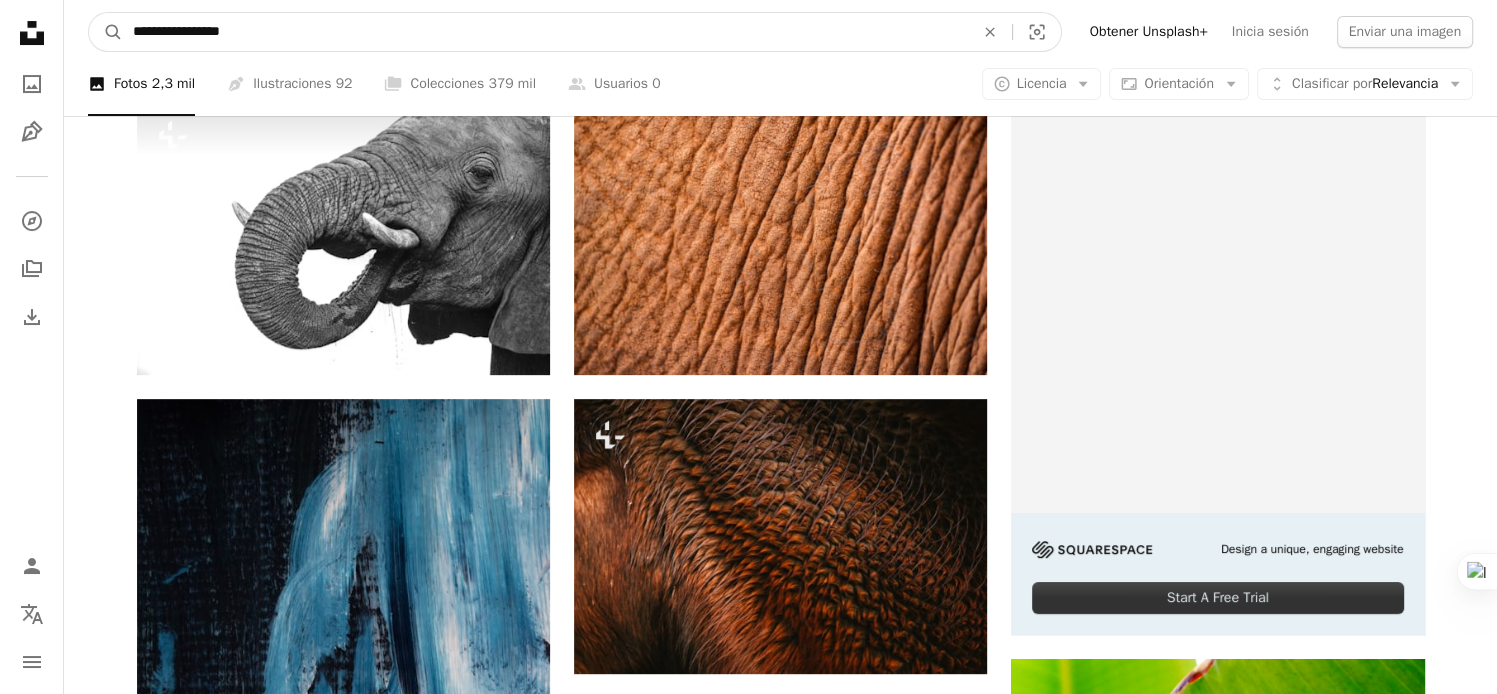 click on "**********" at bounding box center (545, 32) 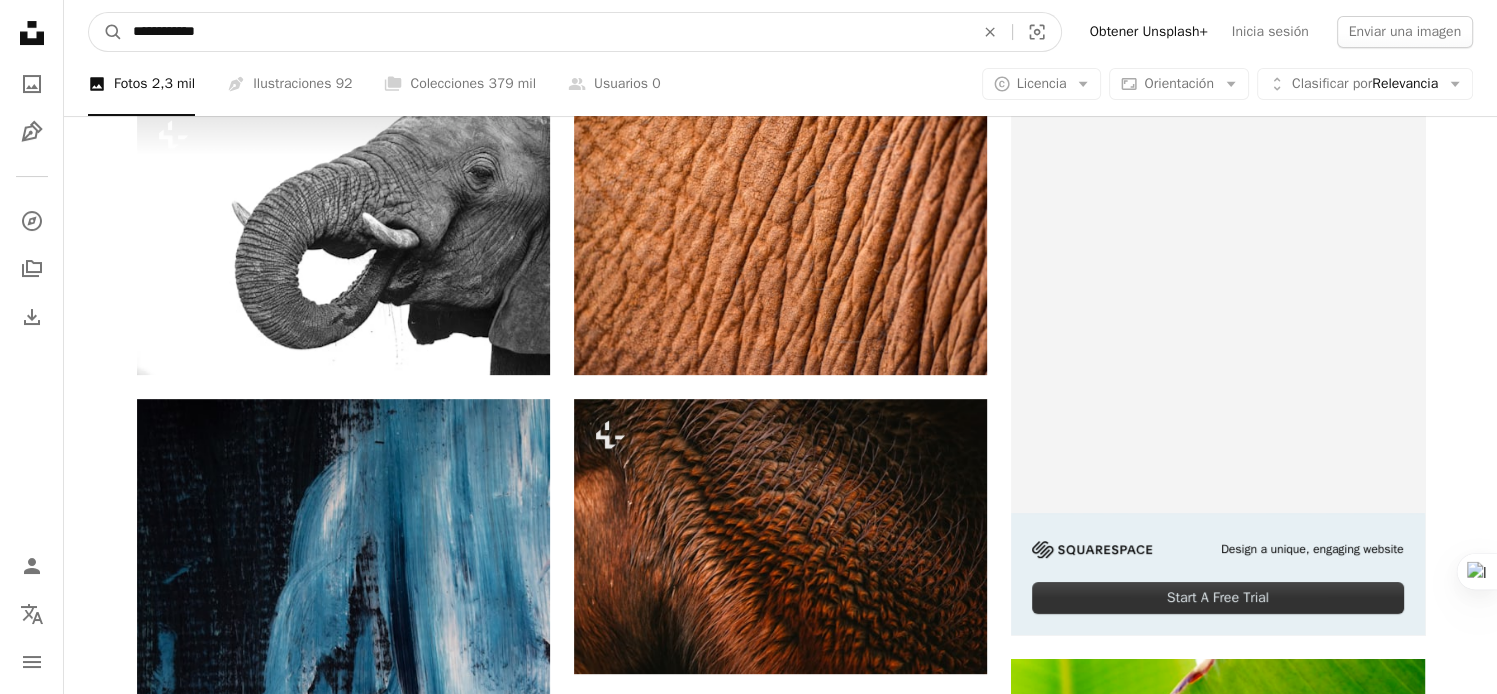 type on "**********" 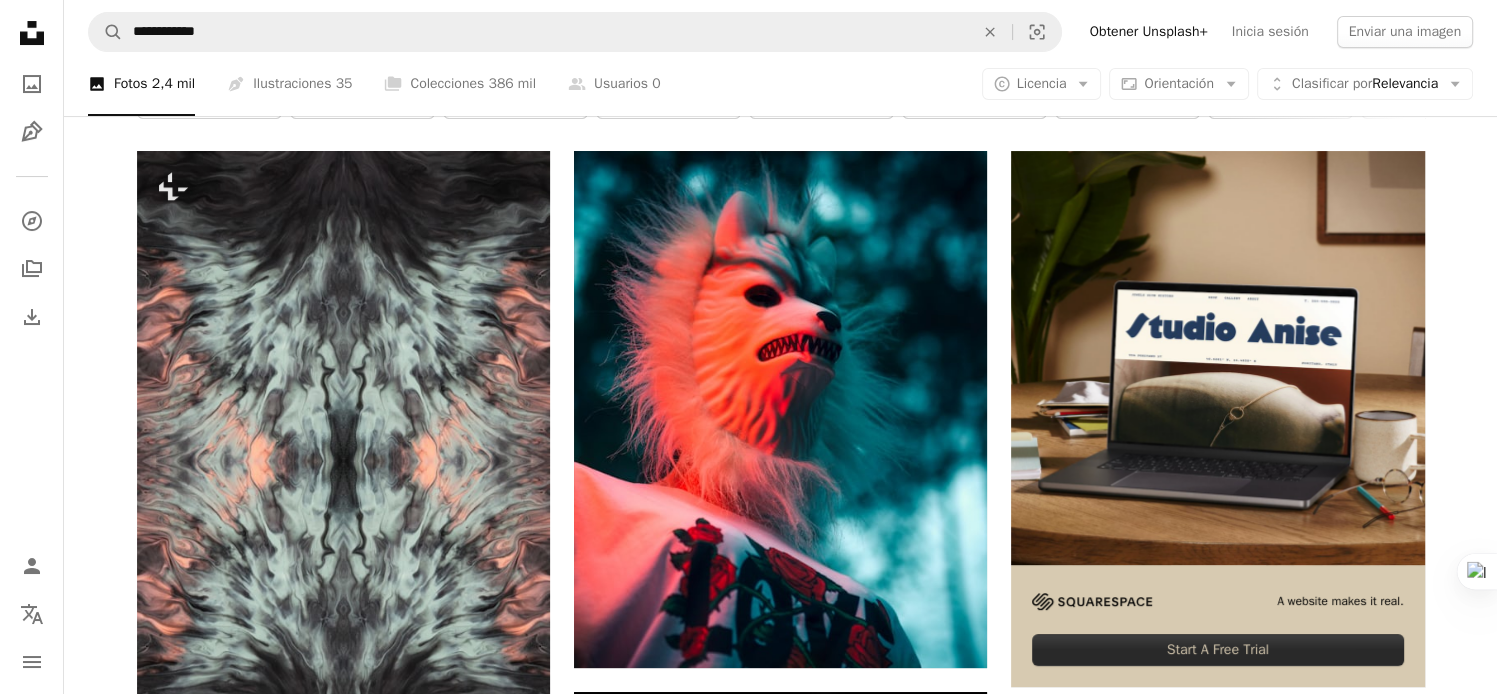 scroll, scrollTop: 0, scrollLeft: 0, axis: both 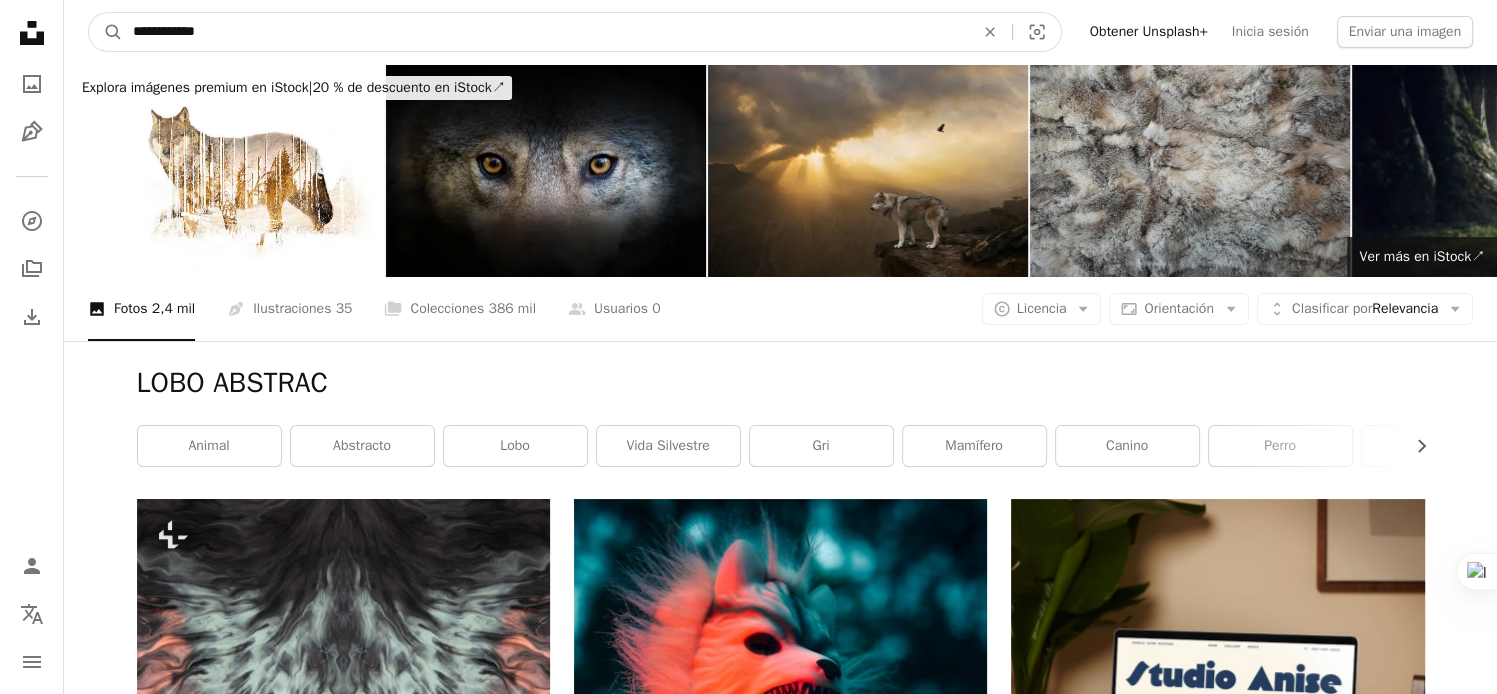 click on "**********" at bounding box center (545, 32) 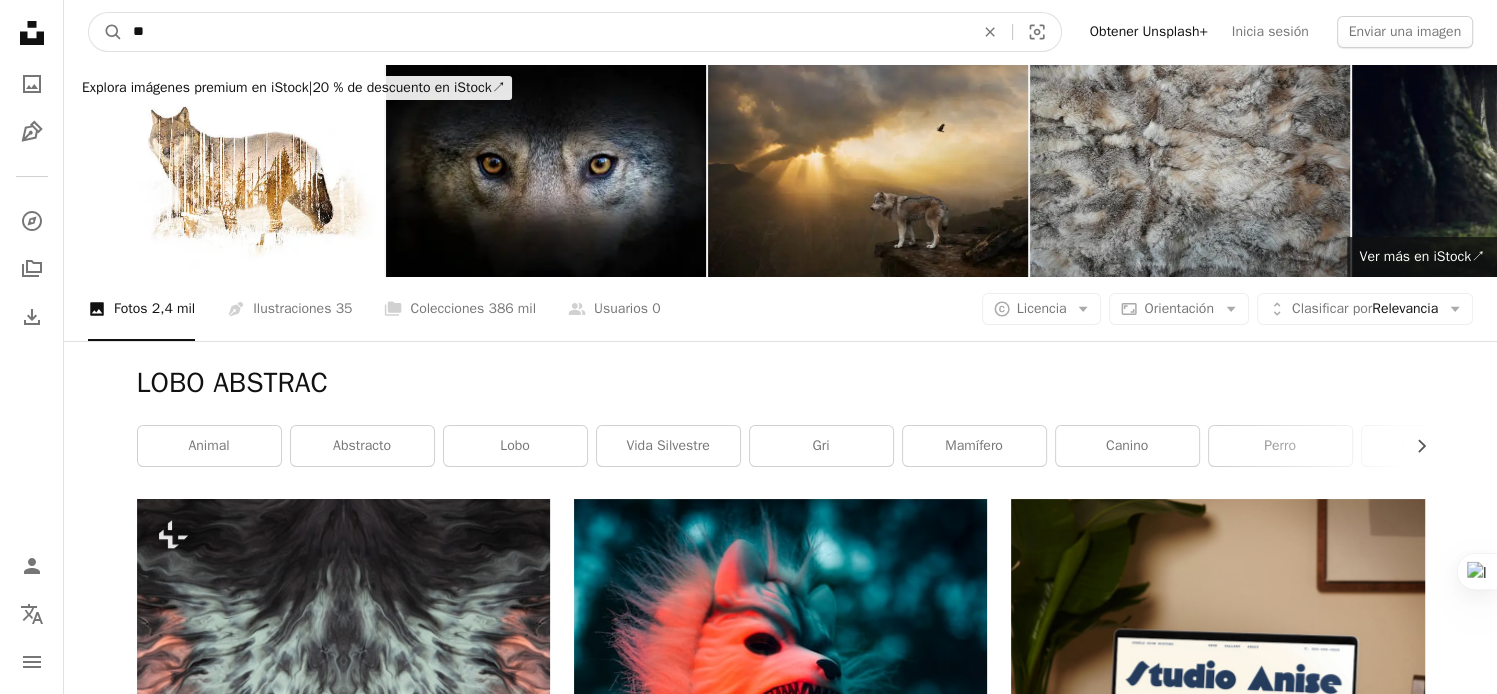 type on "*" 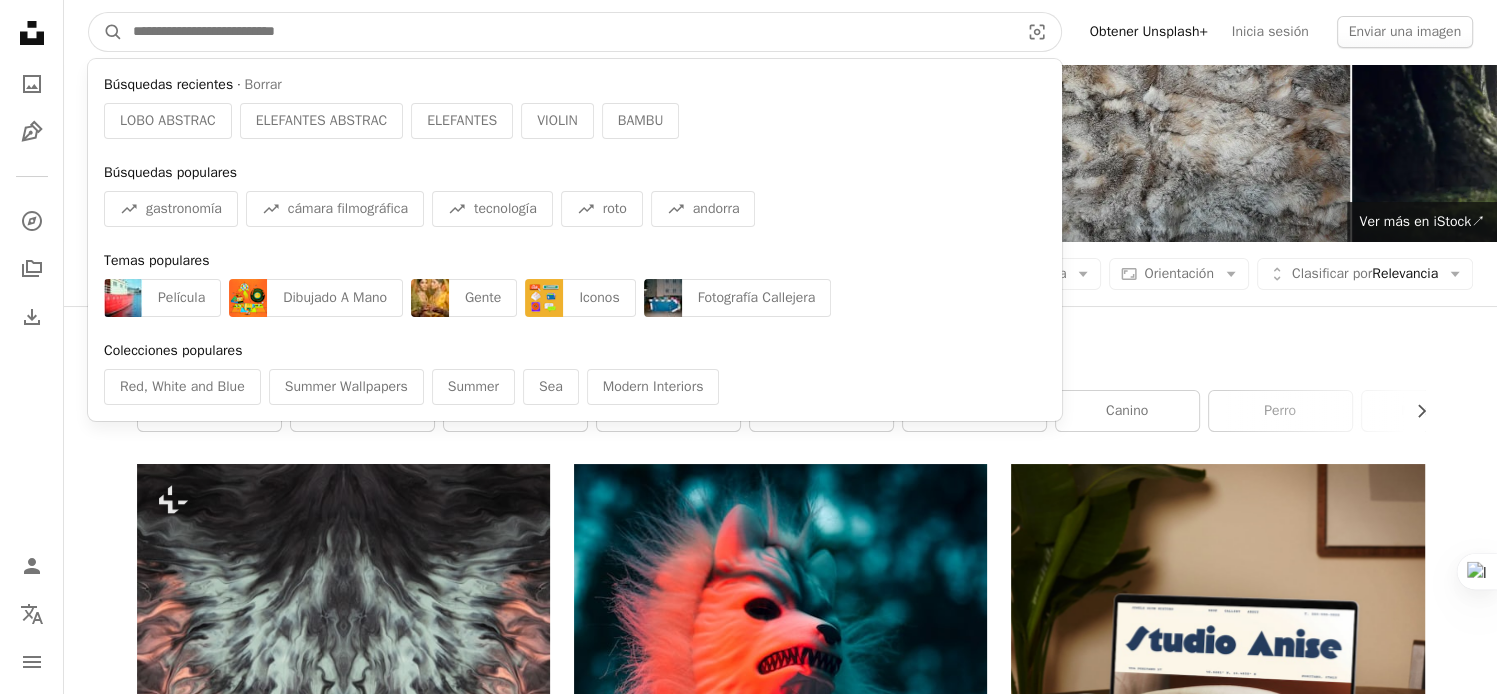 scroll, scrollTop: 0, scrollLeft: 0, axis: both 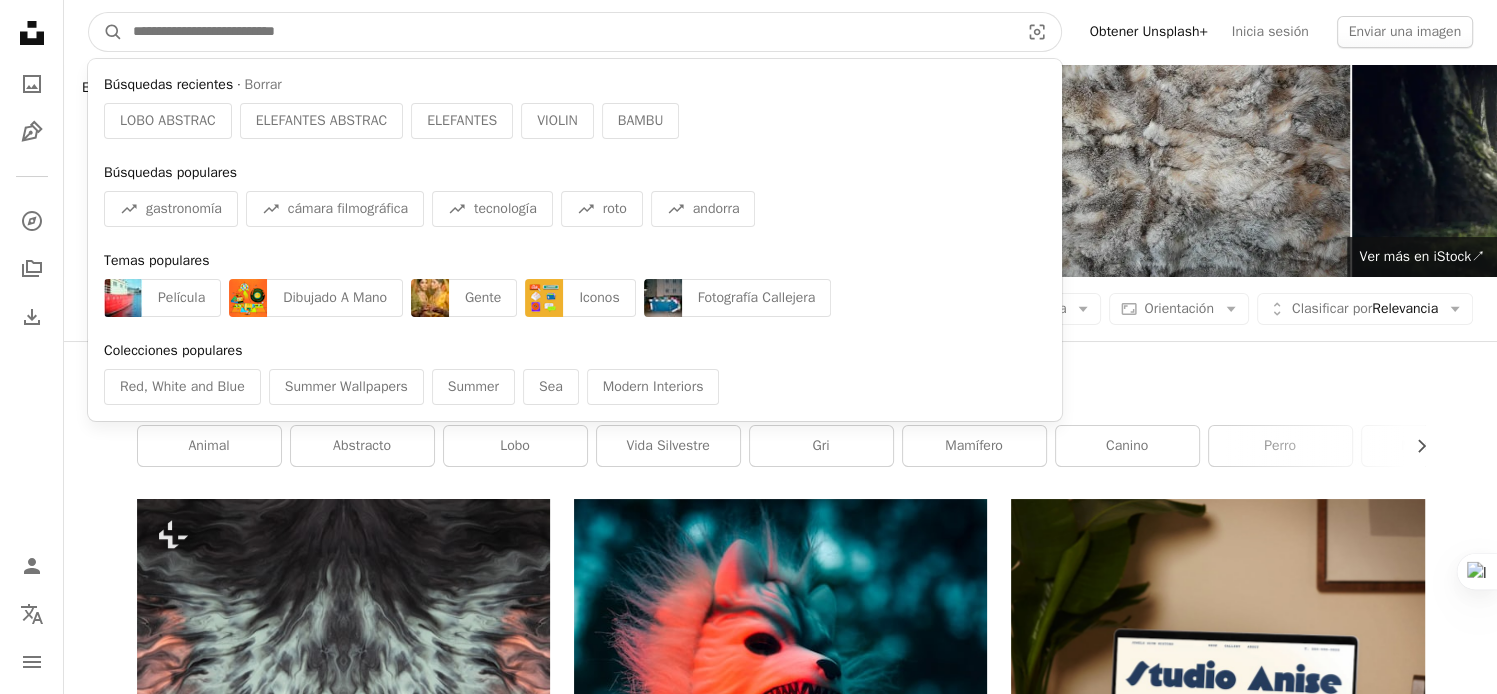 click at bounding box center [568, 32] 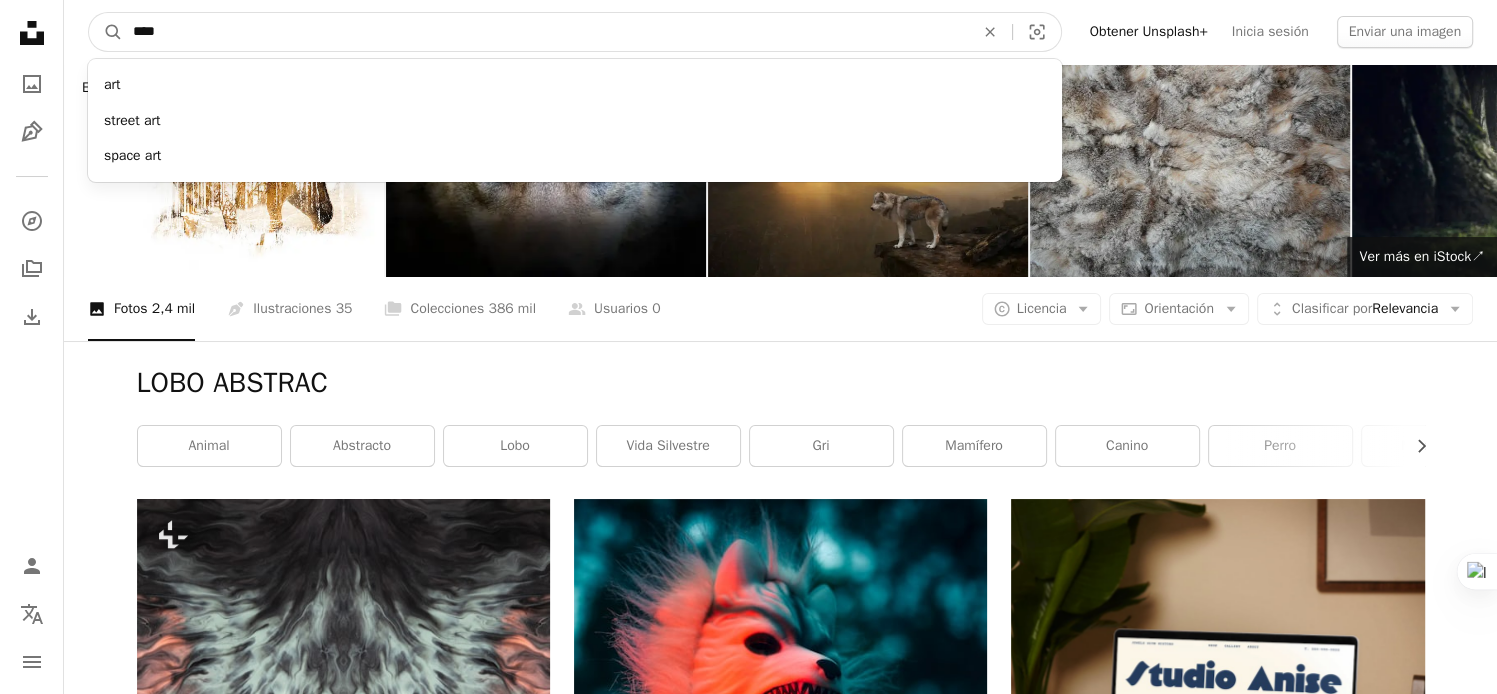type on "****" 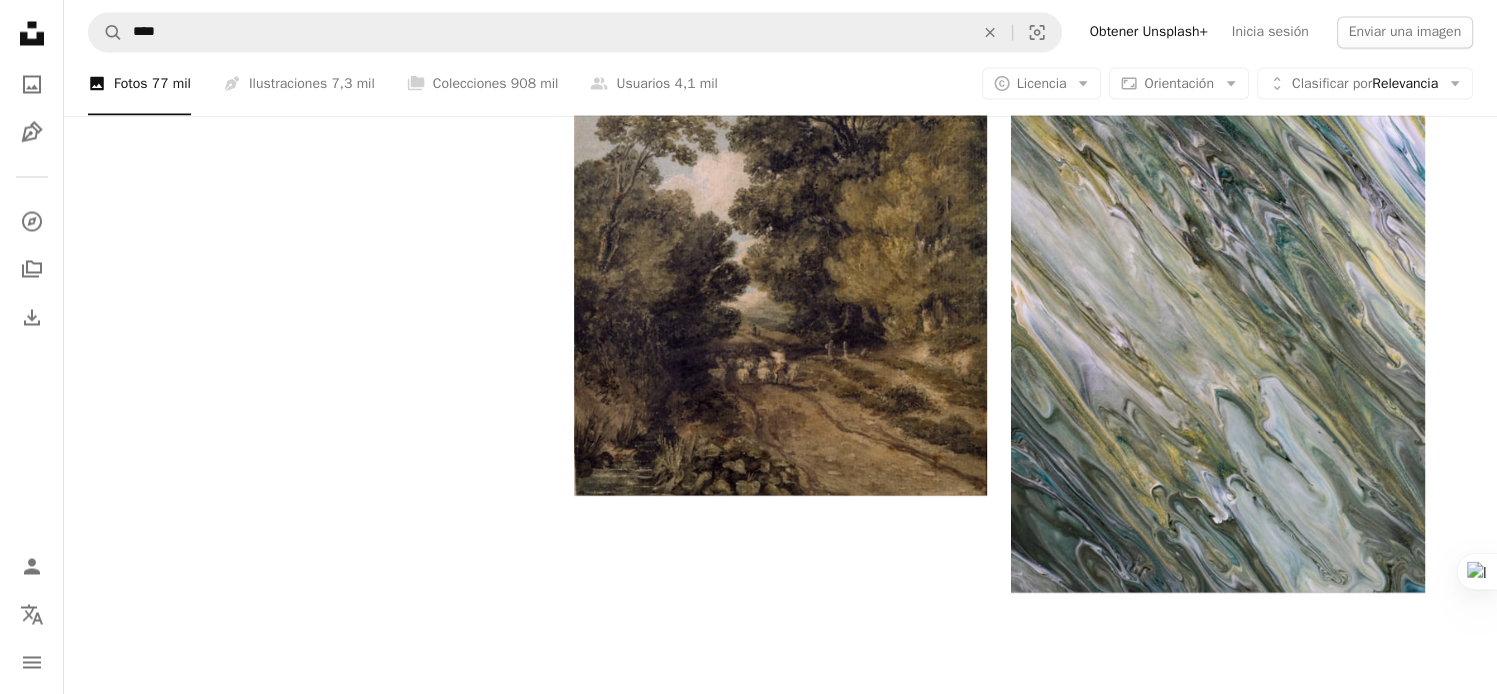 scroll, scrollTop: 3642, scrollLeft: 0, axis: vertical 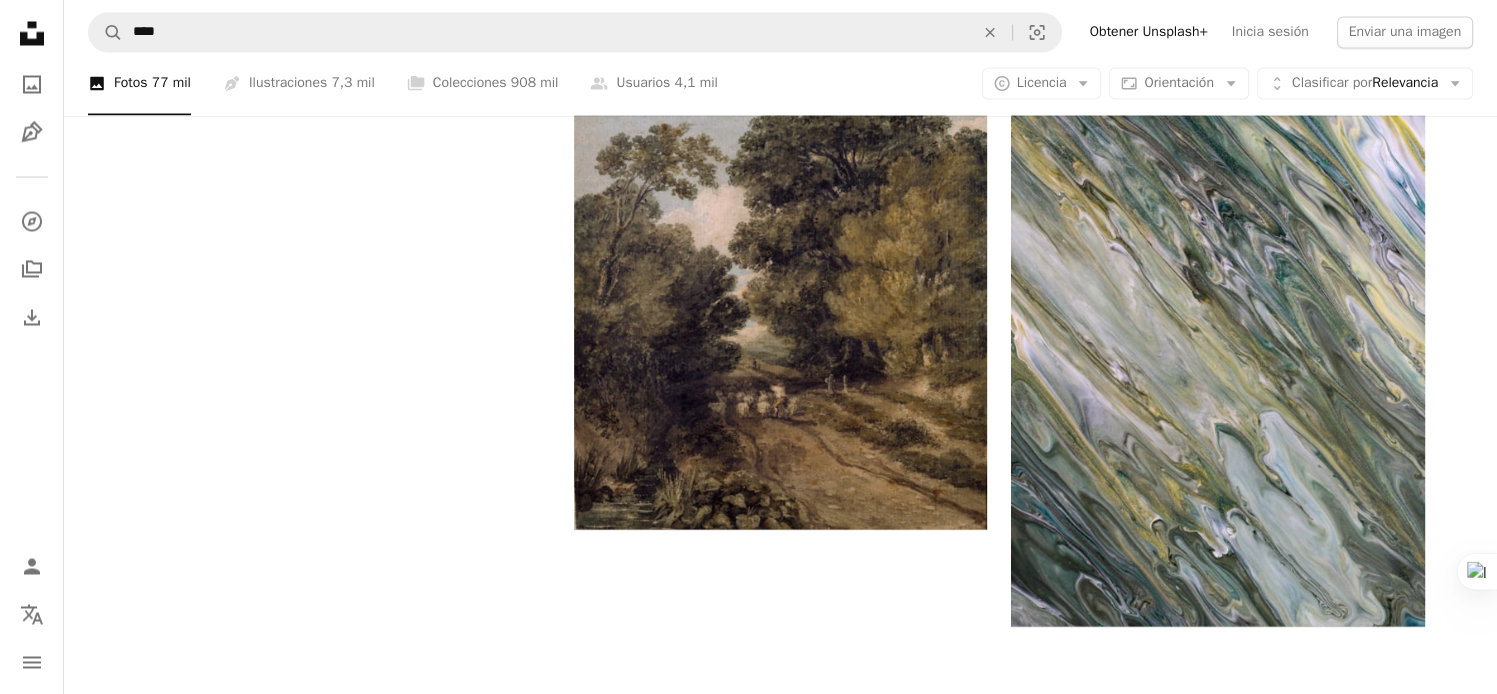 click on "Cargar más" at bounding box center (781, 1312) 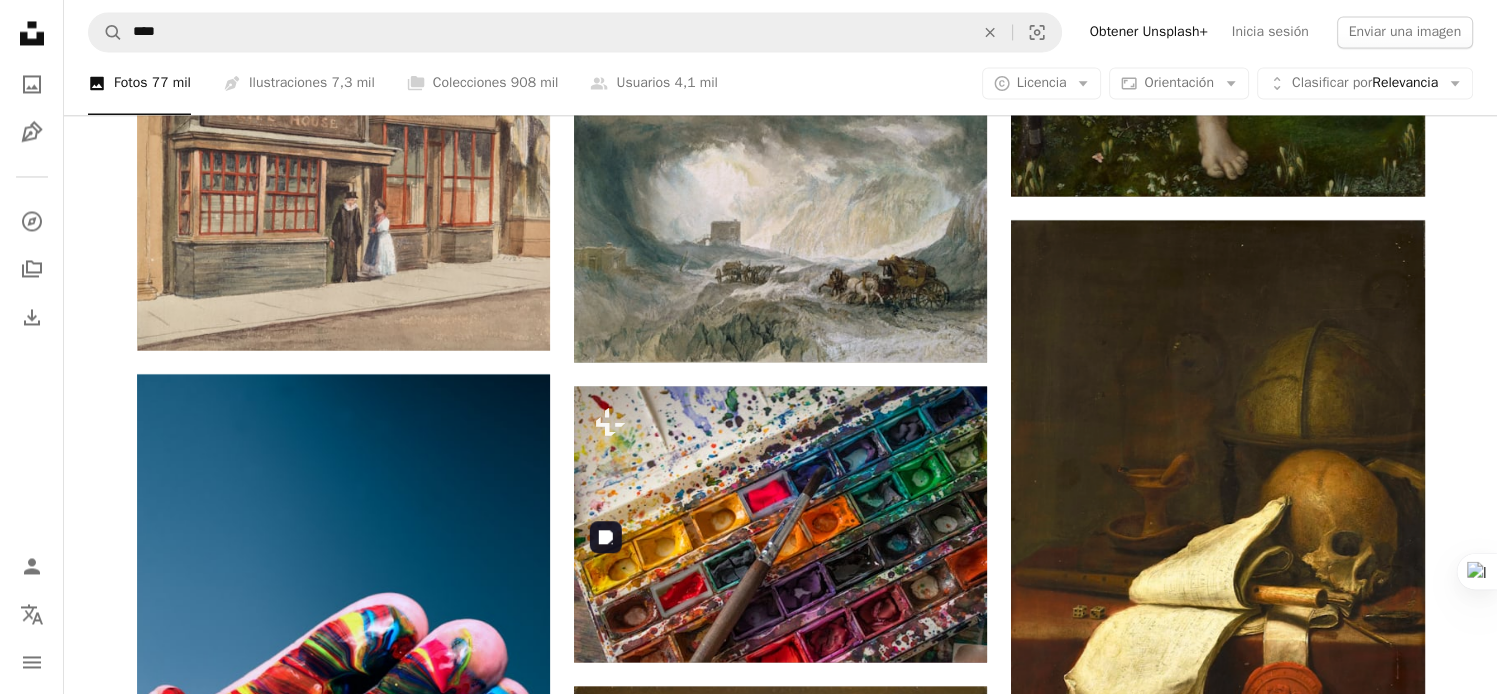 scroll, scrollTop: 33342, scrollLeft: 0, axis: vertical 